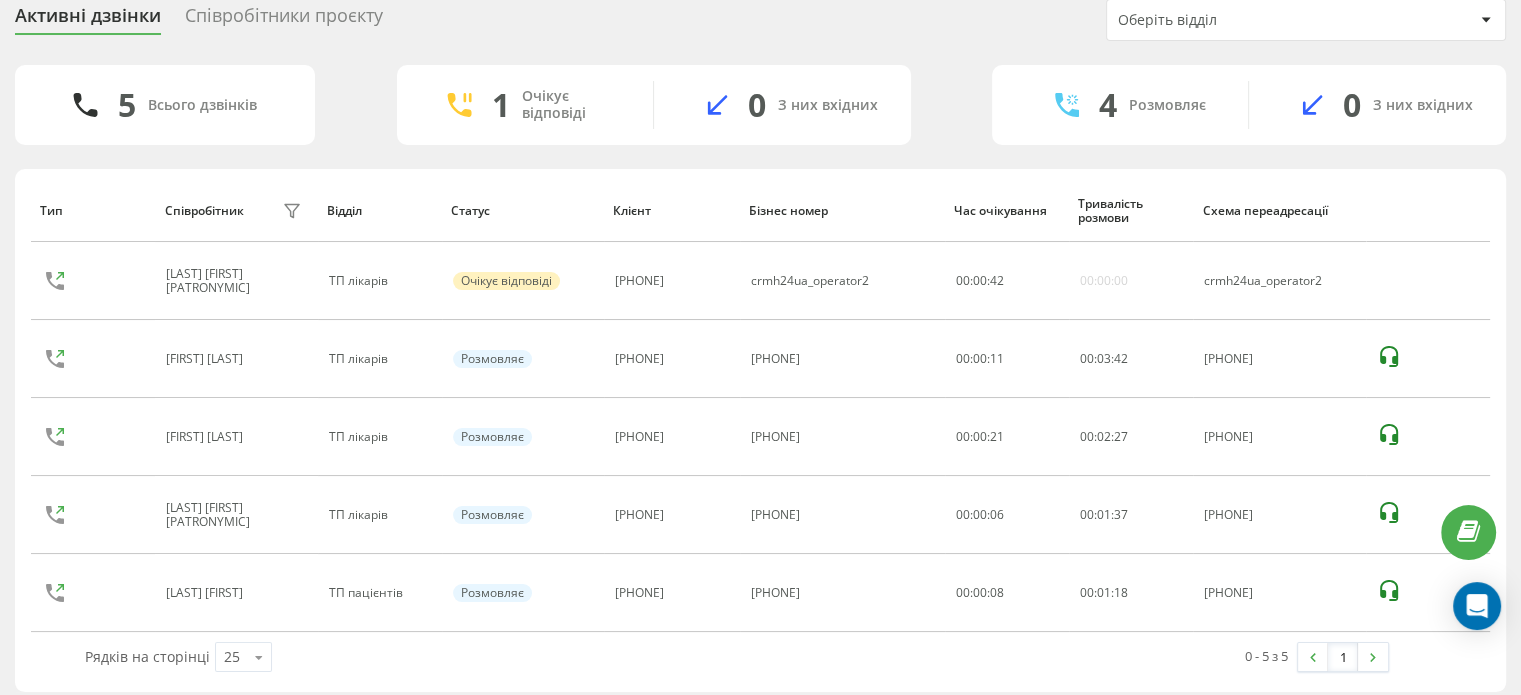 scroll, scrollTop: 76, scrollLeft: 0, axis: vertical 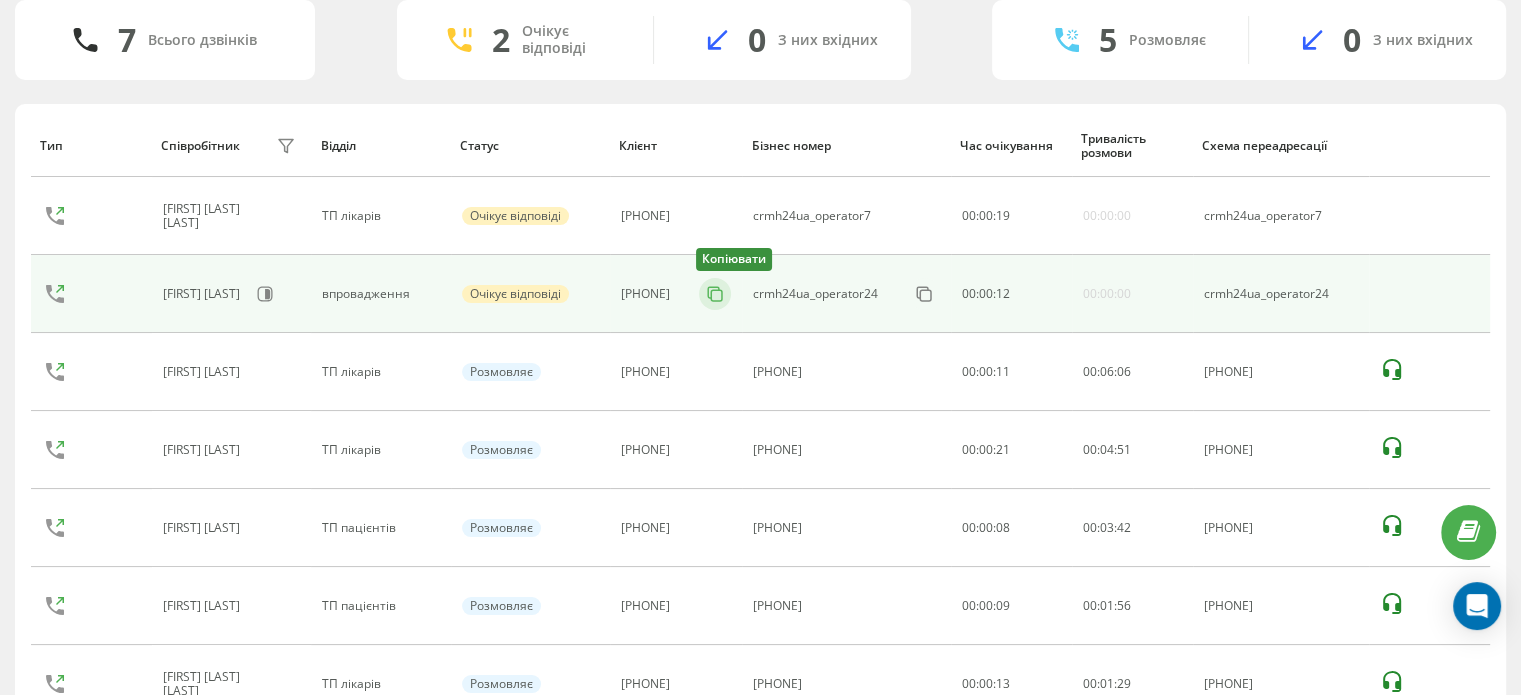 click 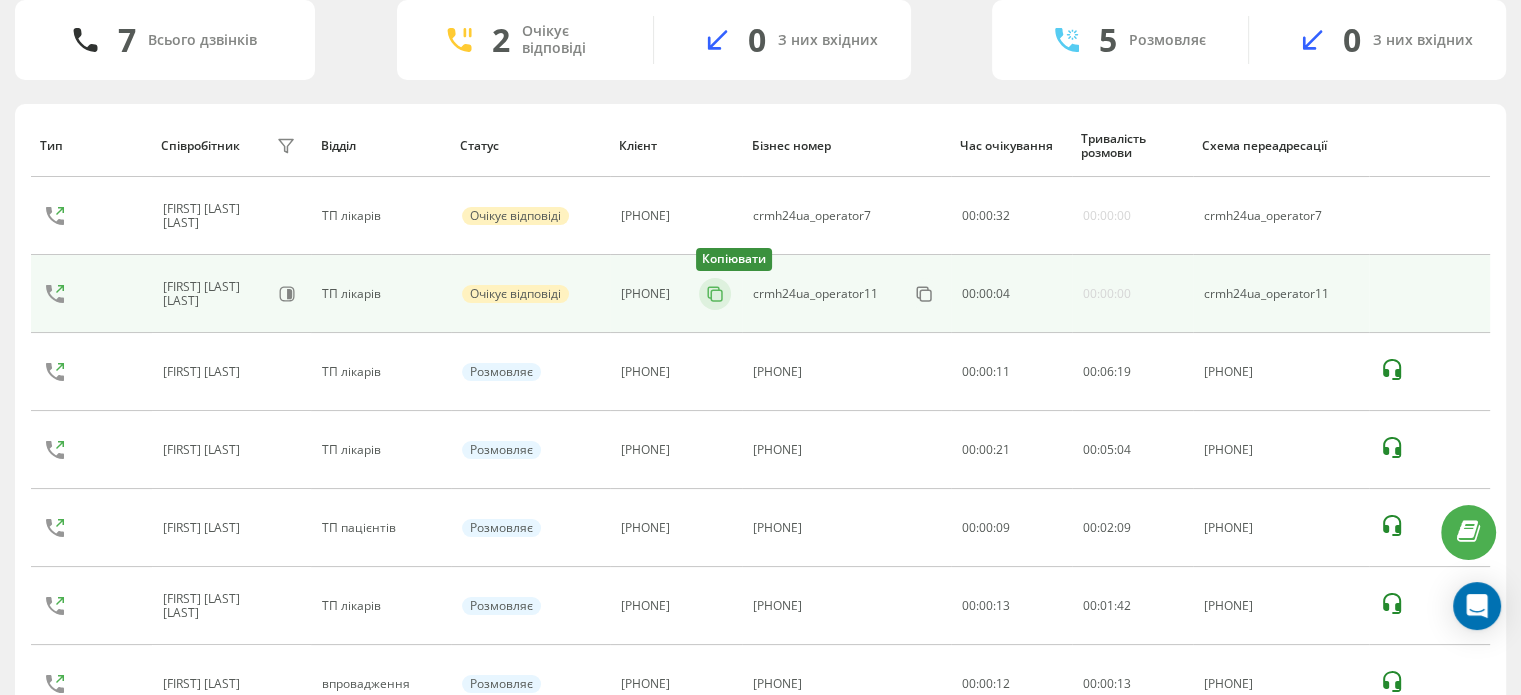 click 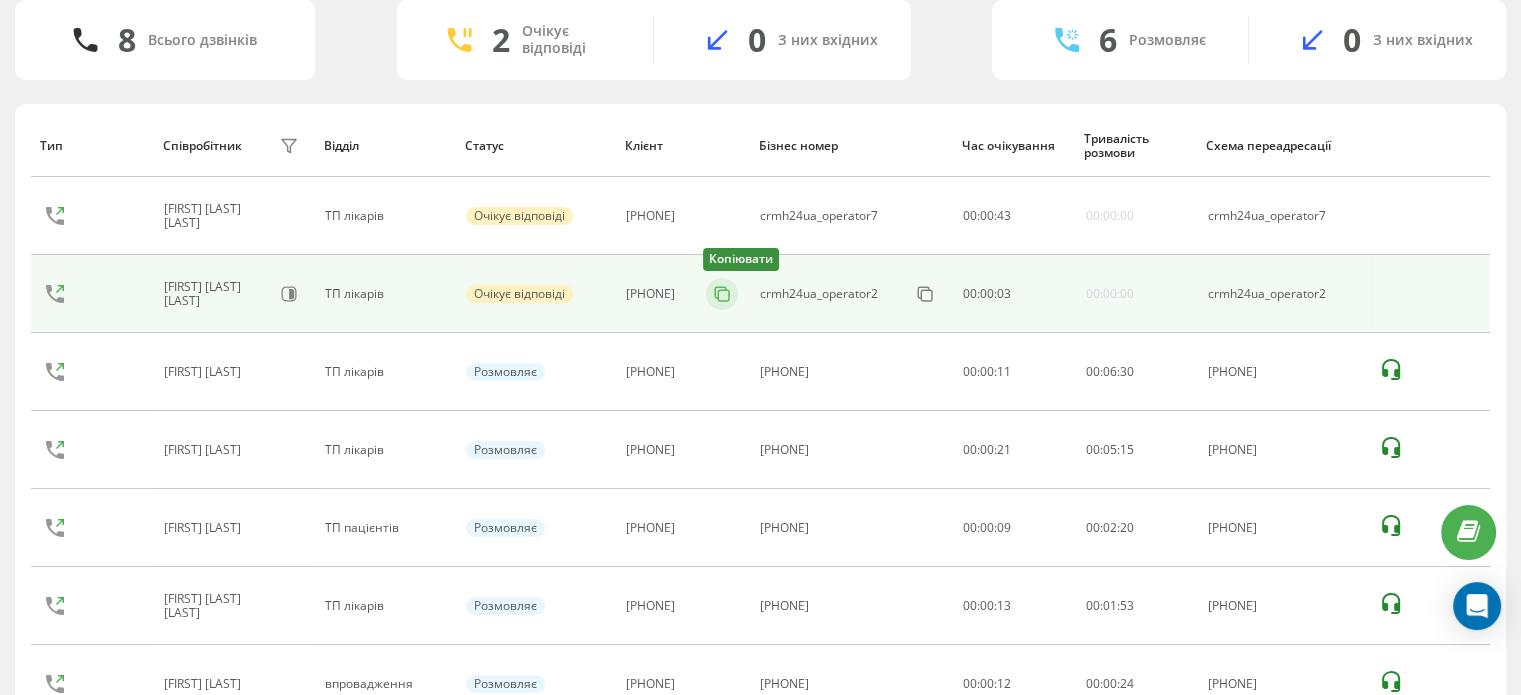 click 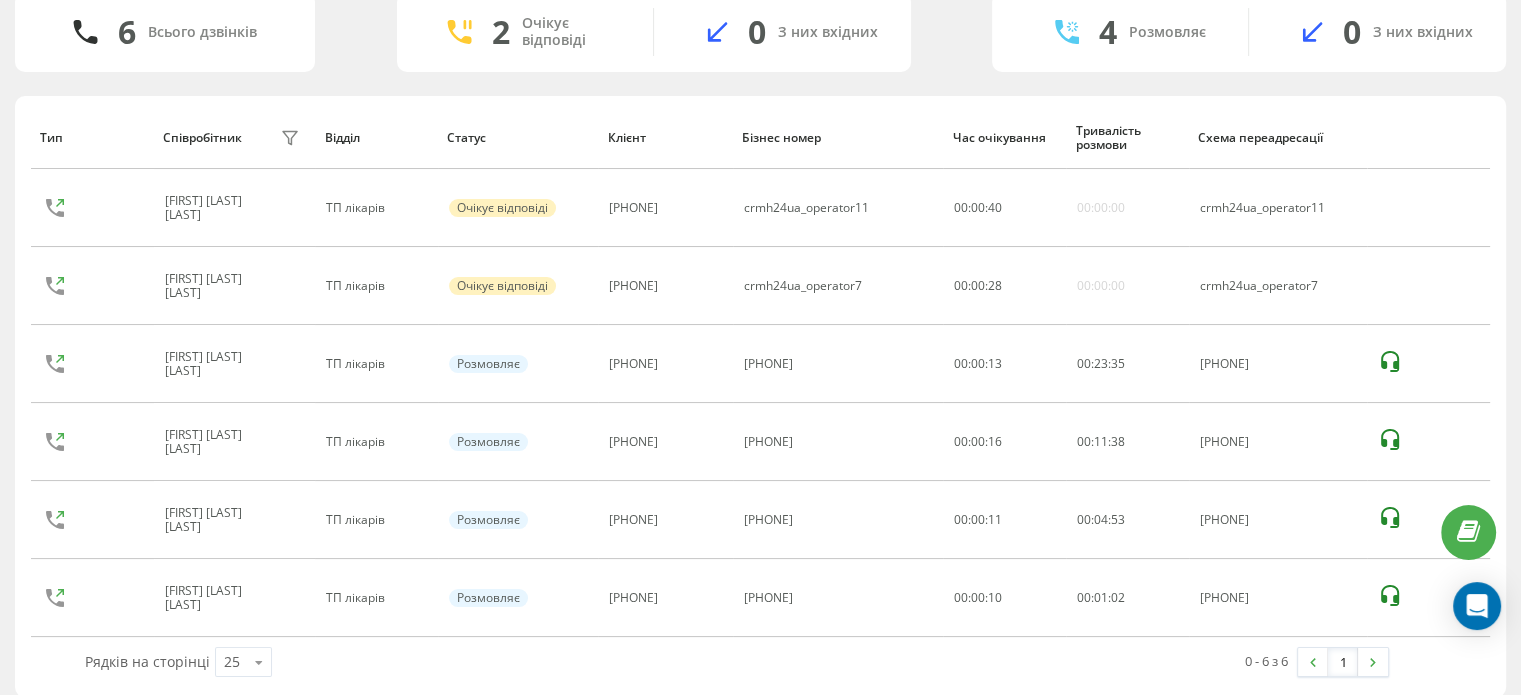 scroll, scrollTop: 164, scrollLeft: 0, axis: vertical 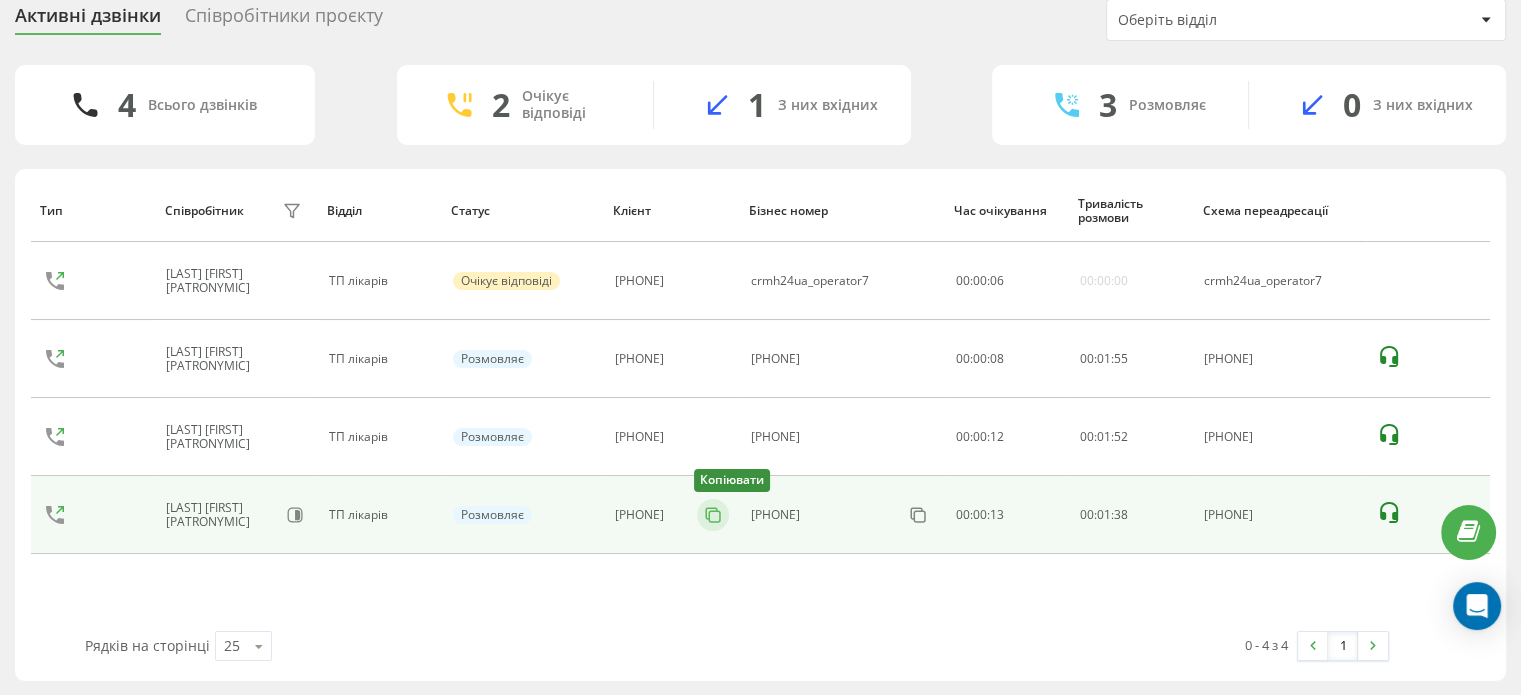 click 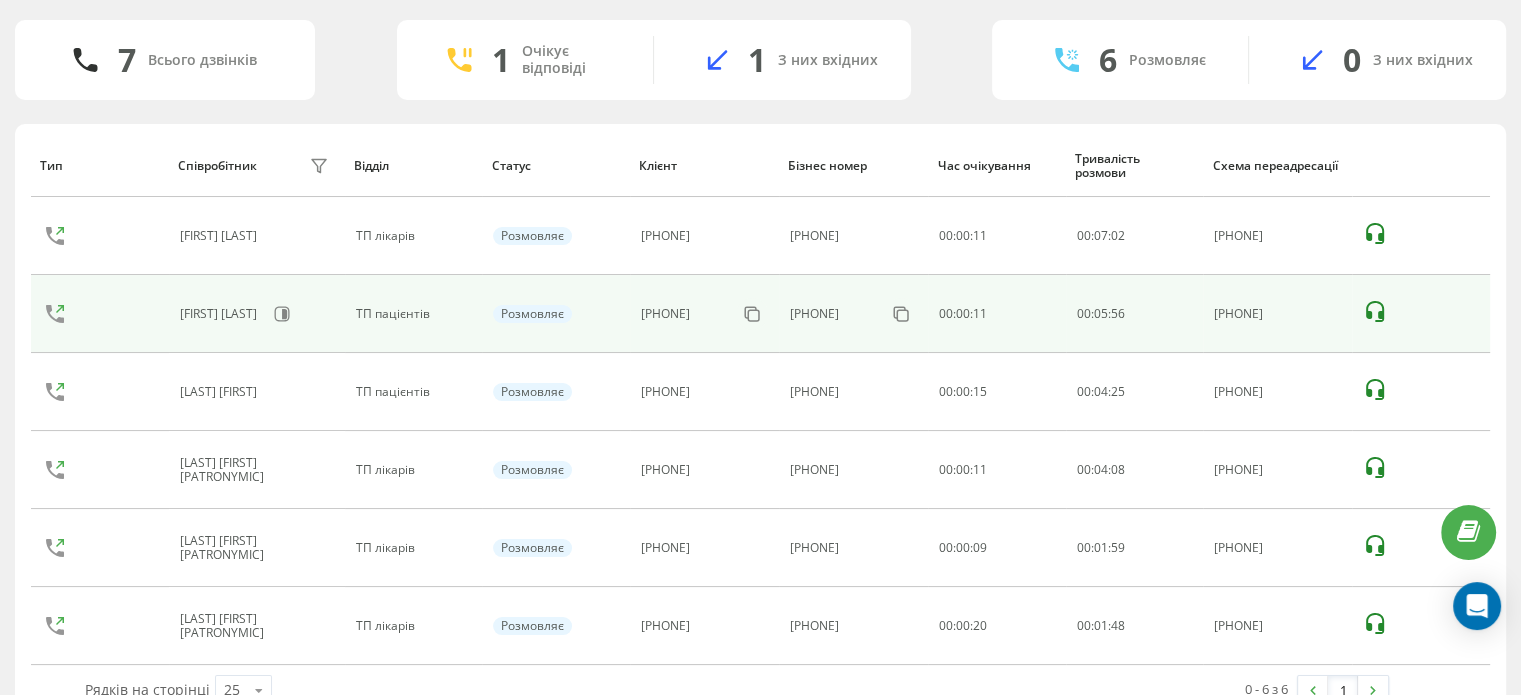 scroll, scrollTop: 164, scrollLeft: 0, axis: vertical 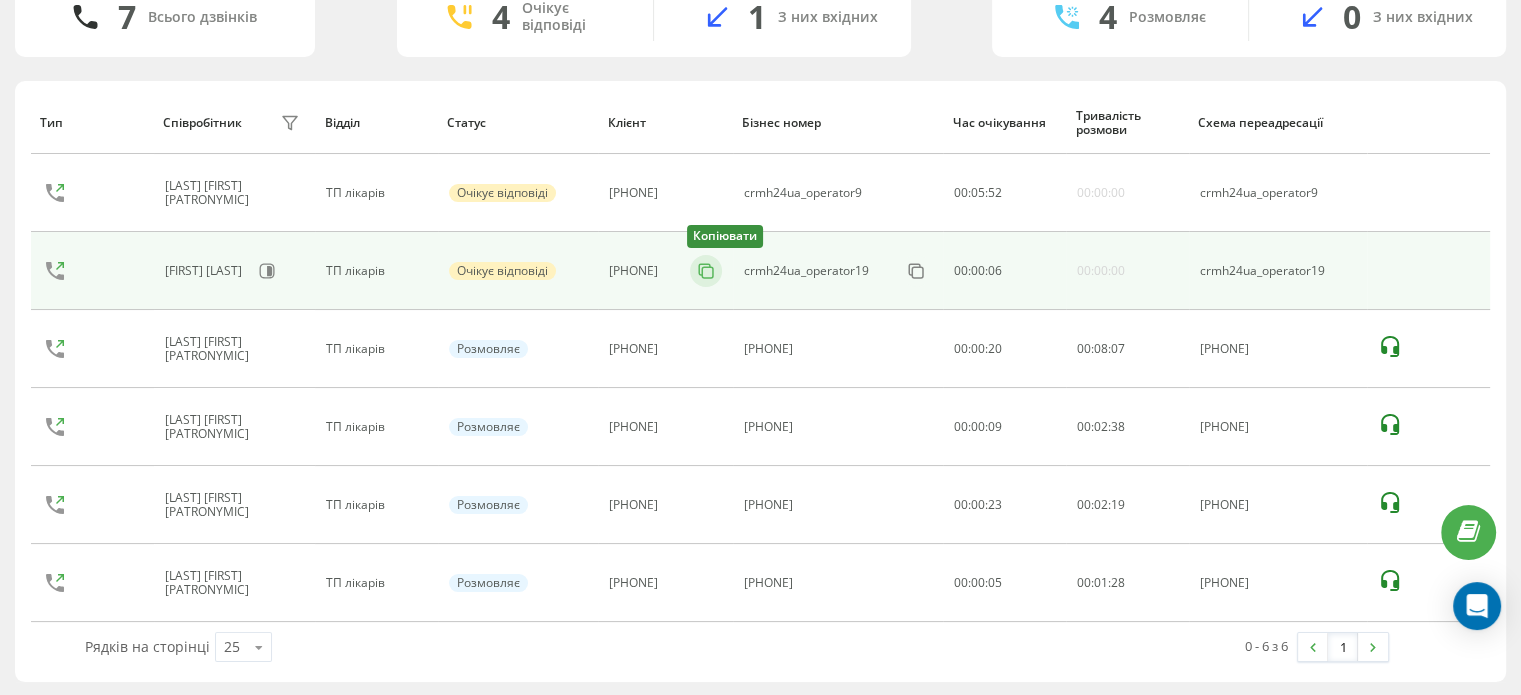 click 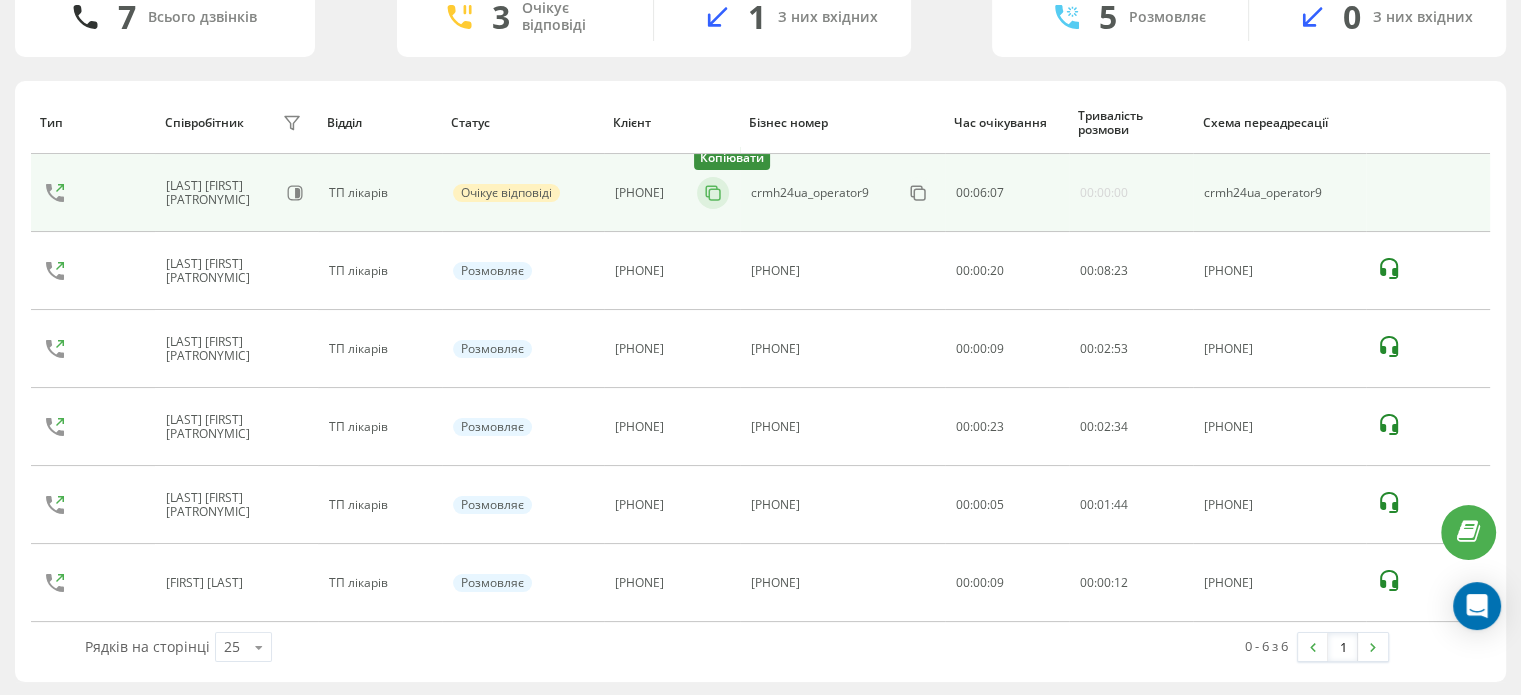 click 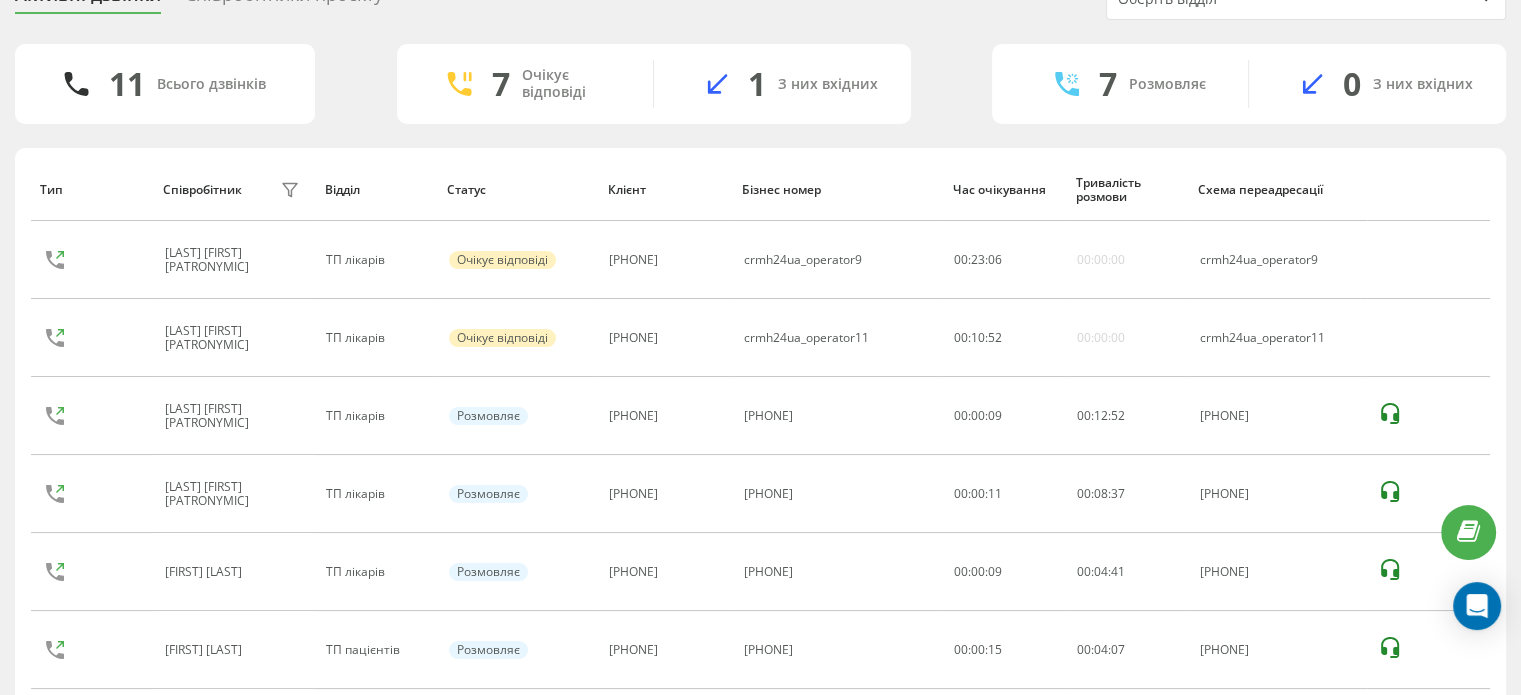 scroll, scrollTop: 0, scrollLeft: 0, axis: both 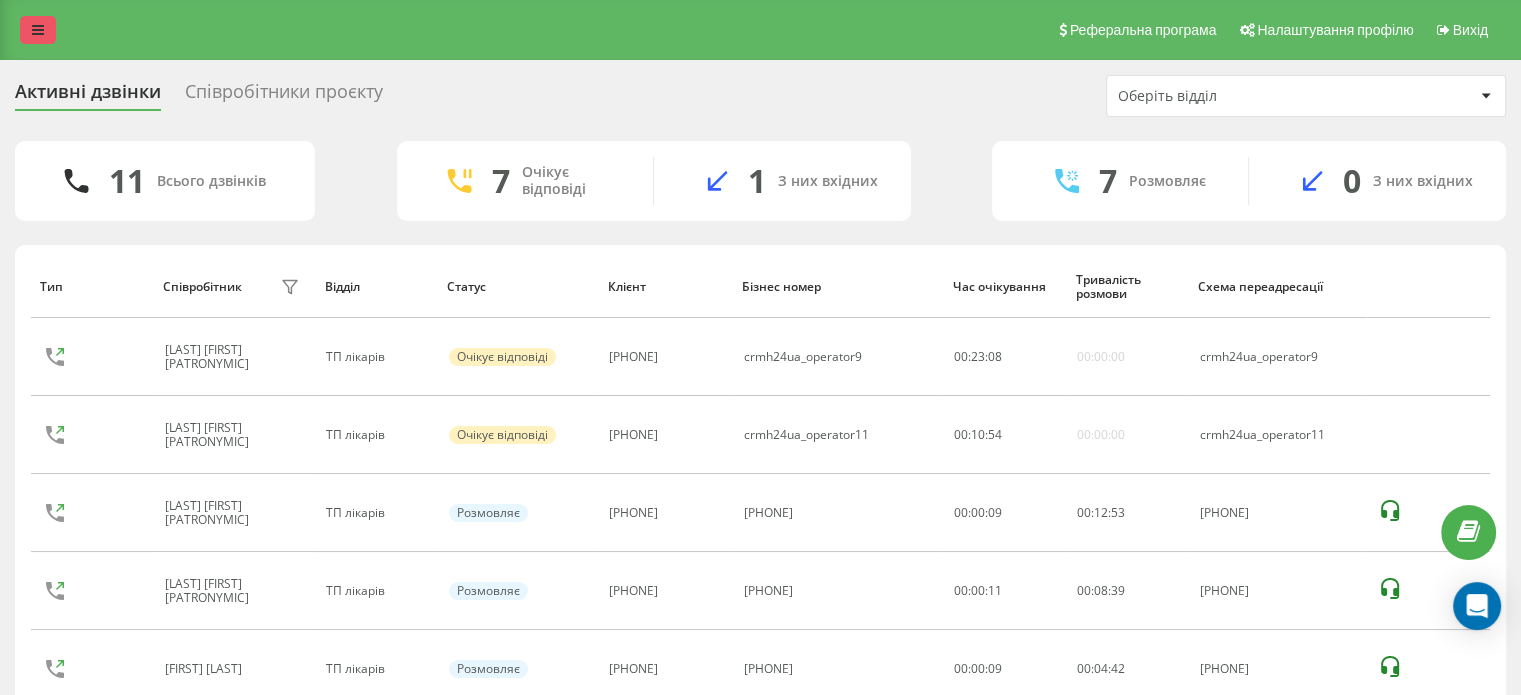 click at bounding box center [38, 30] 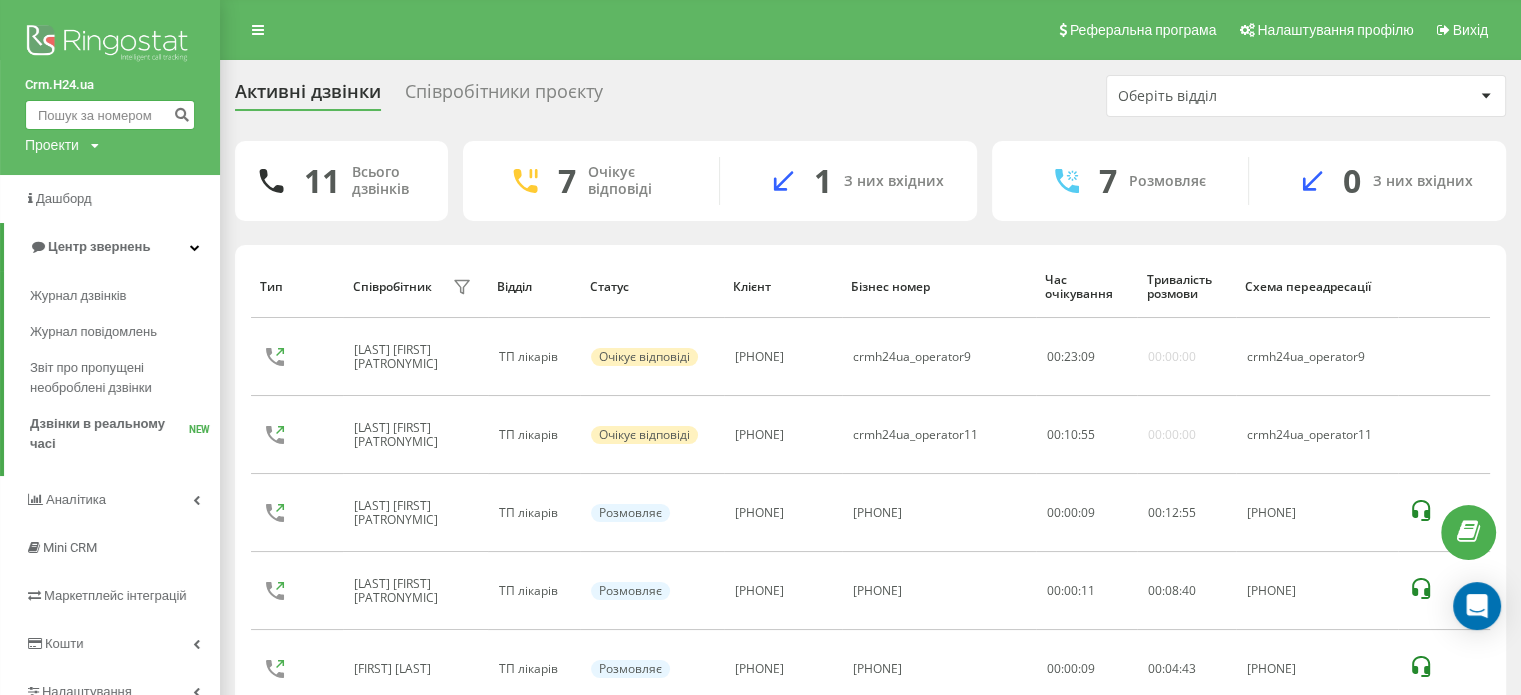click at bounding box center [110, 115] 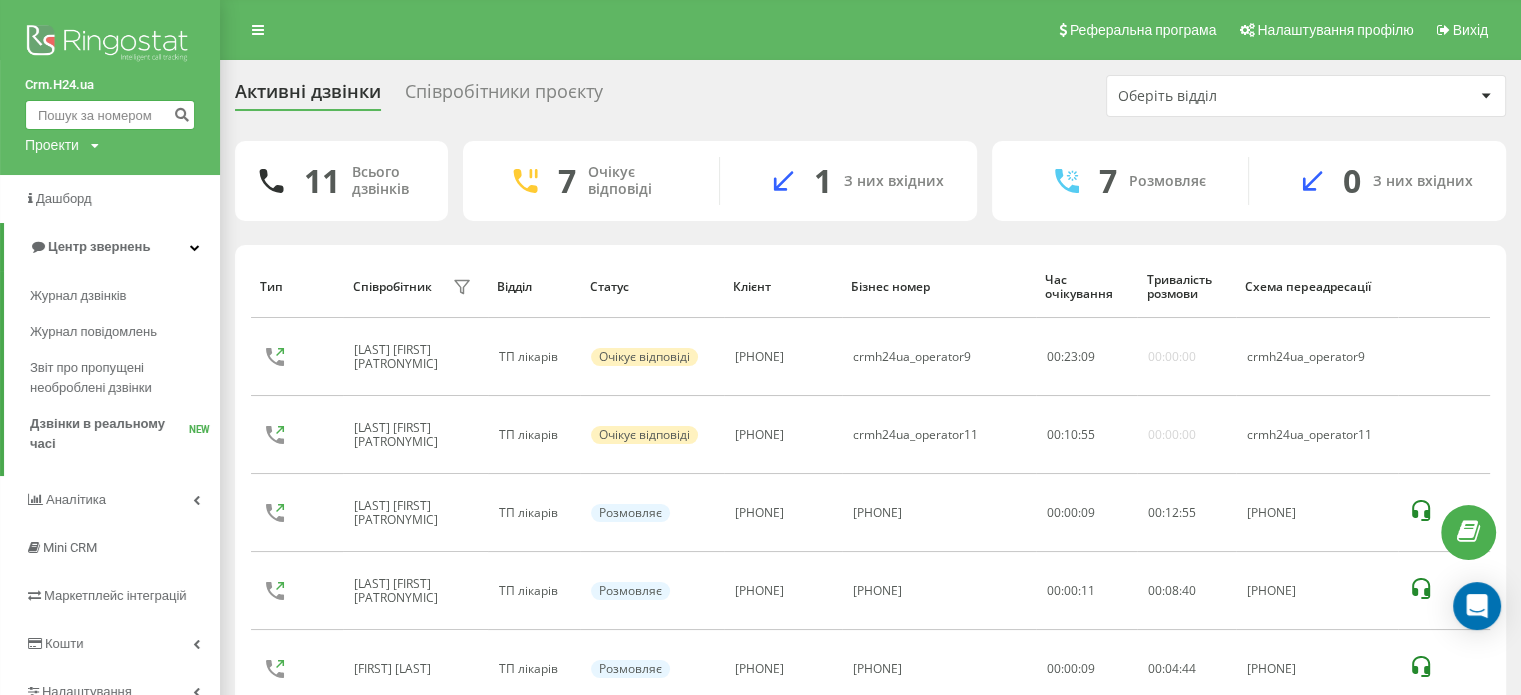 paste on "380956833924" 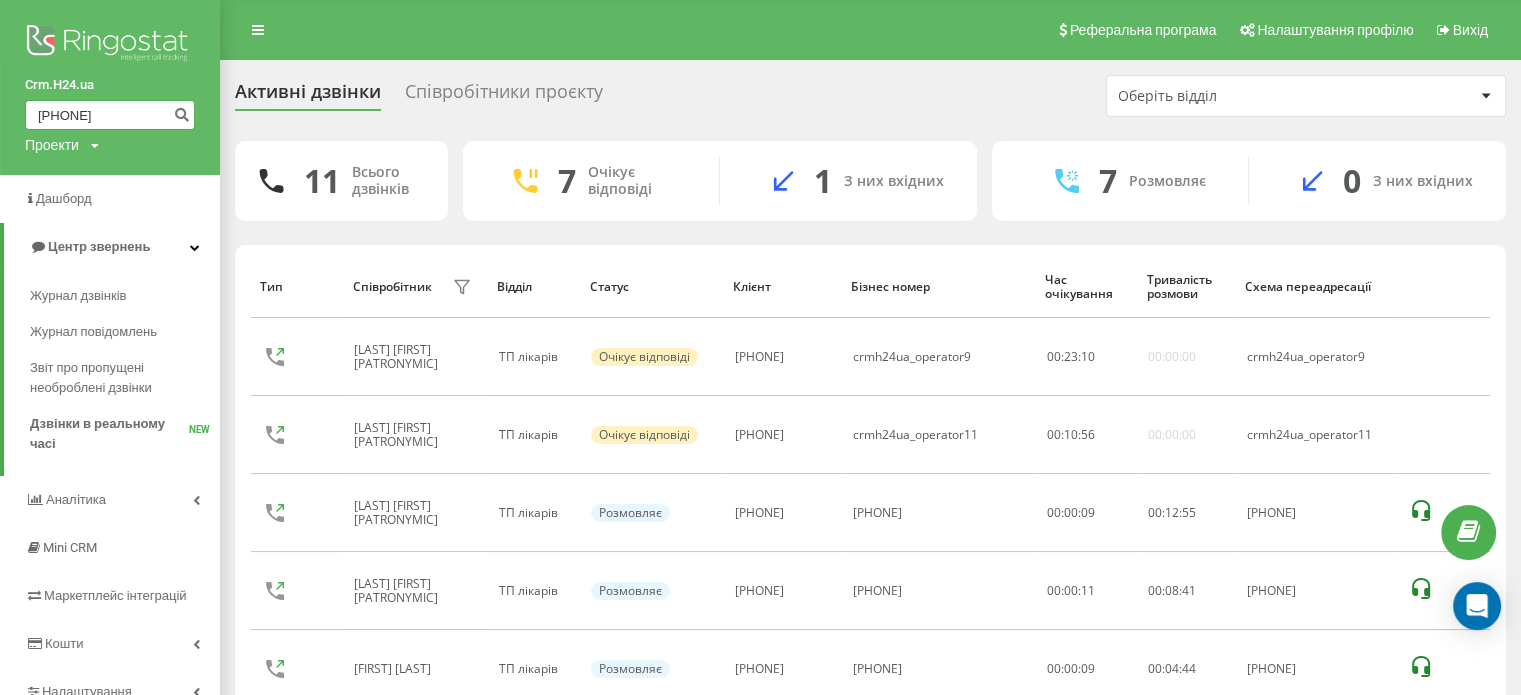 type on "380956833924" 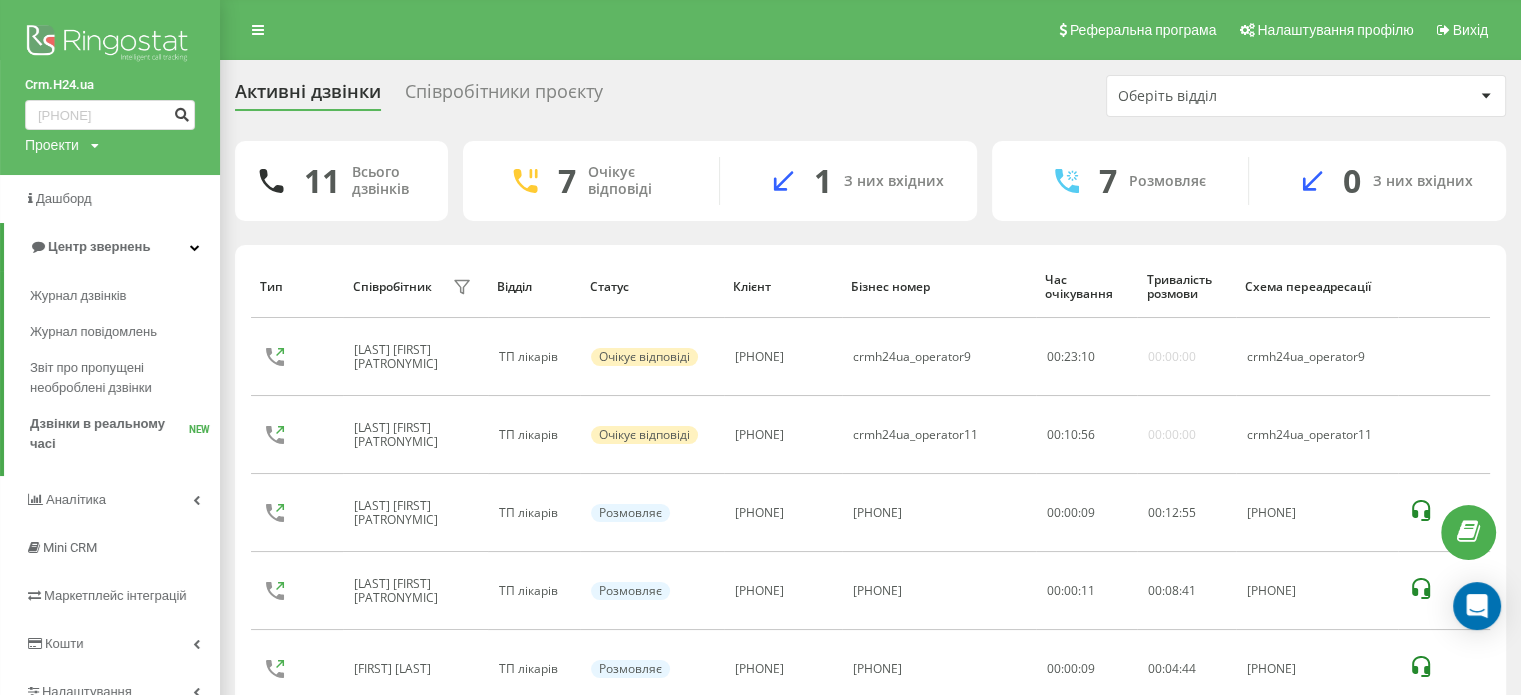 click at bounding box center (181, 112) 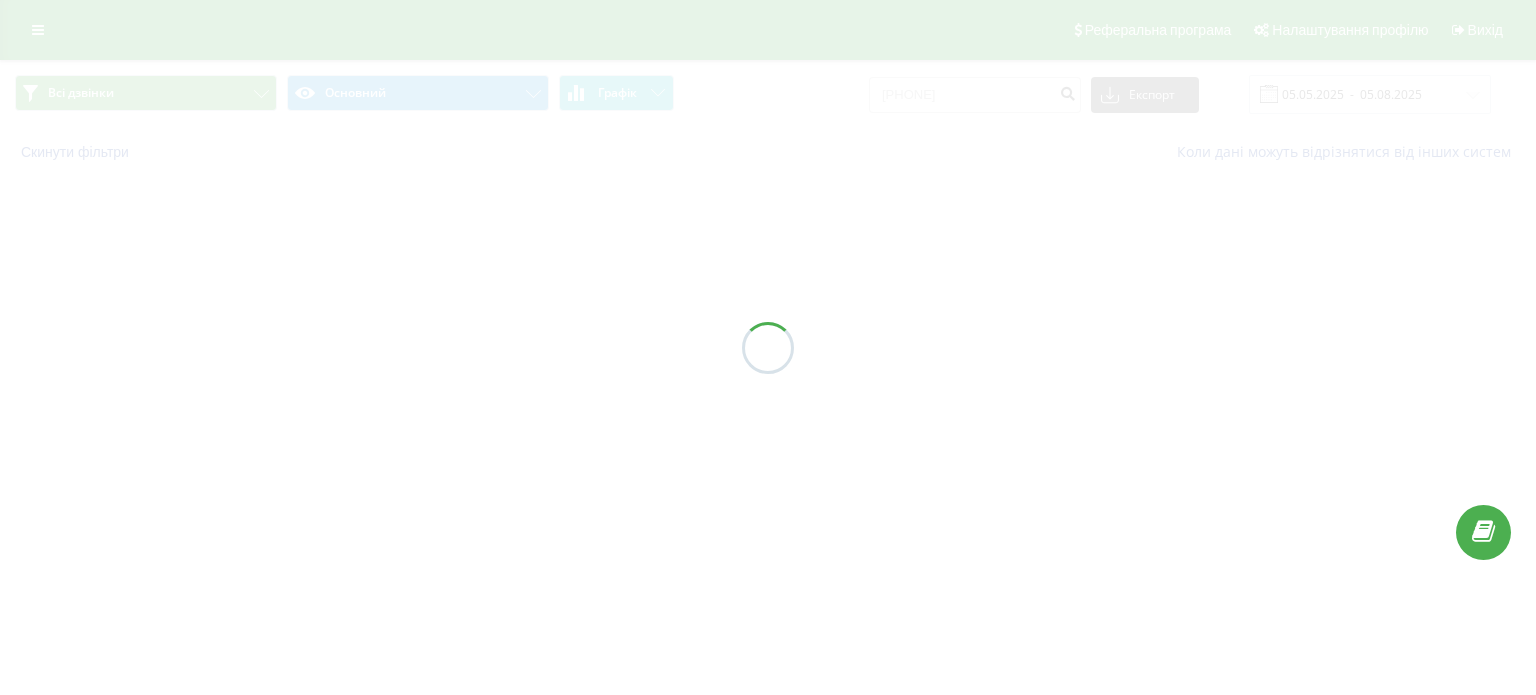 scroll, scrollTop: 0, scrollLeft: 0, axis: both 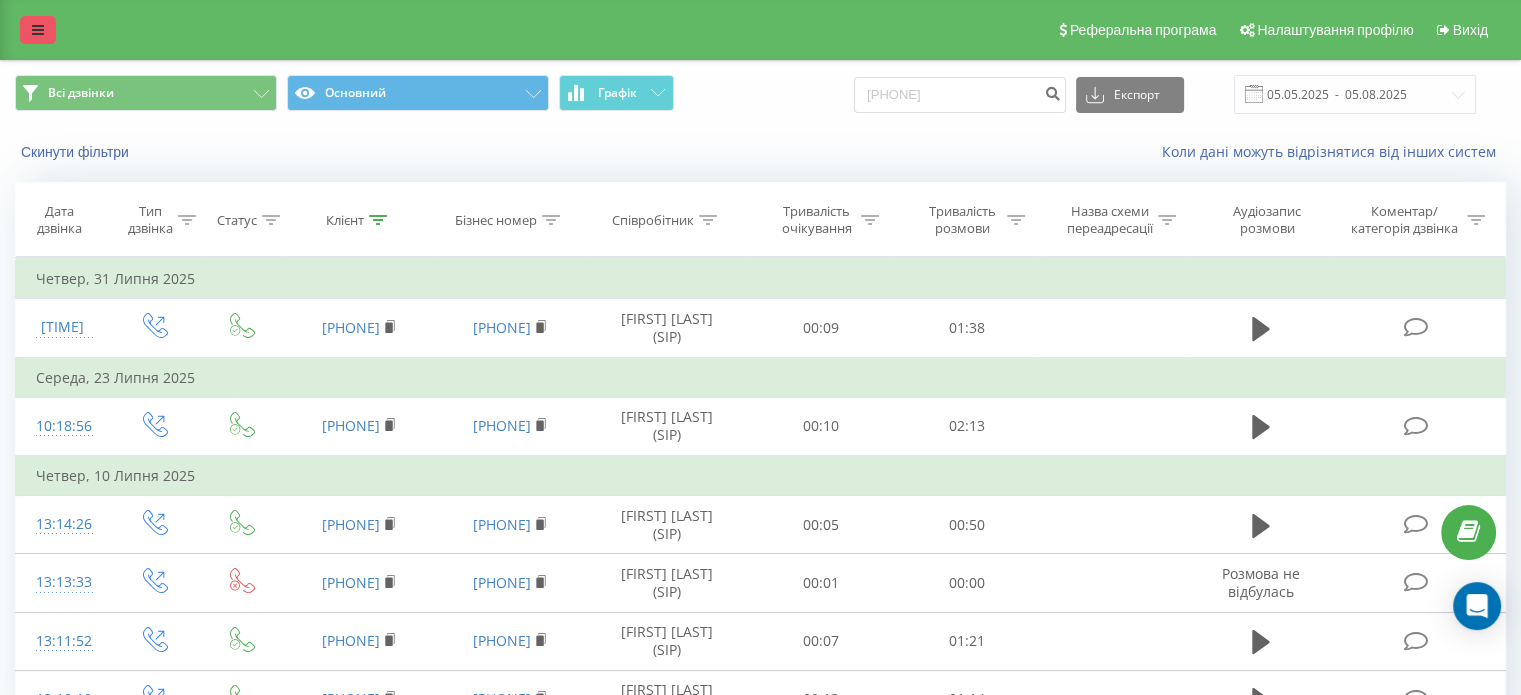click at bounding box center [38, 30] 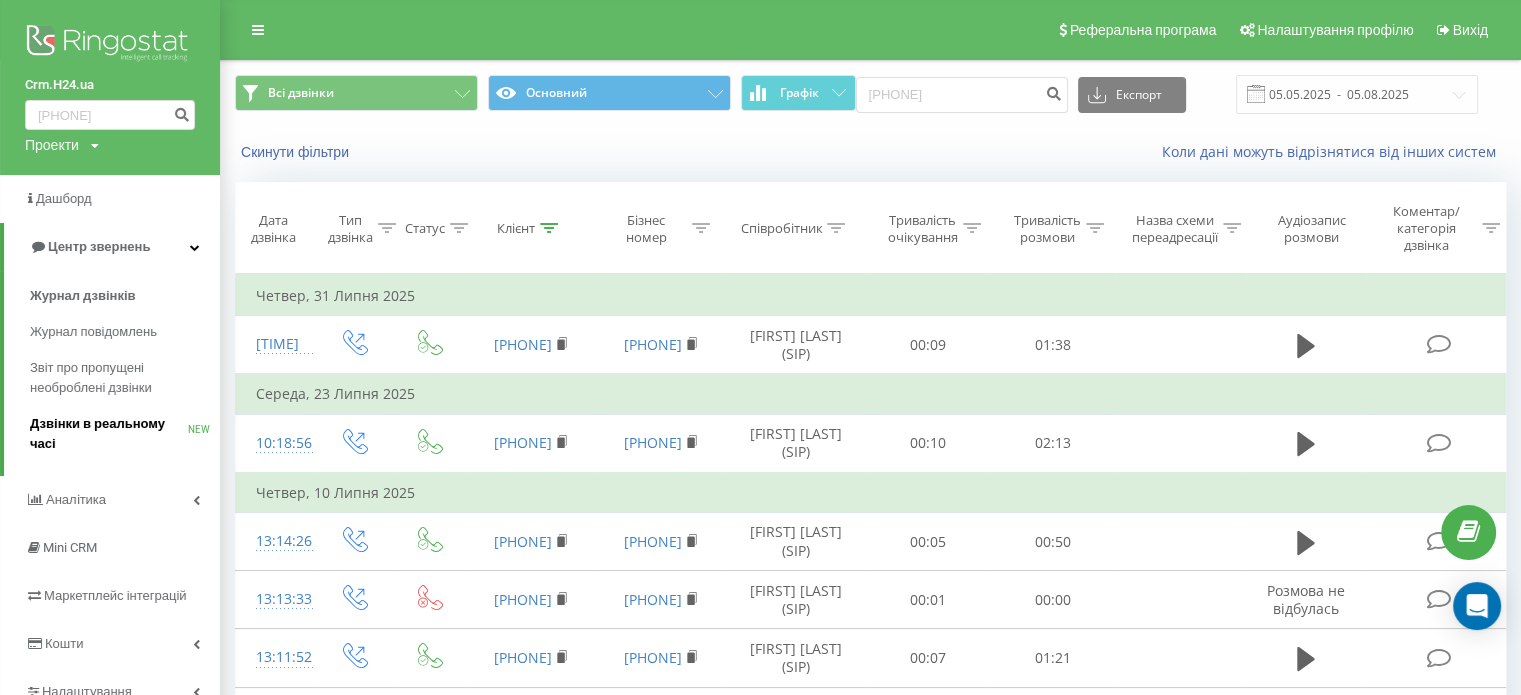 click on "Дзвінки в реальному часі" at bounding box center [109, 434] 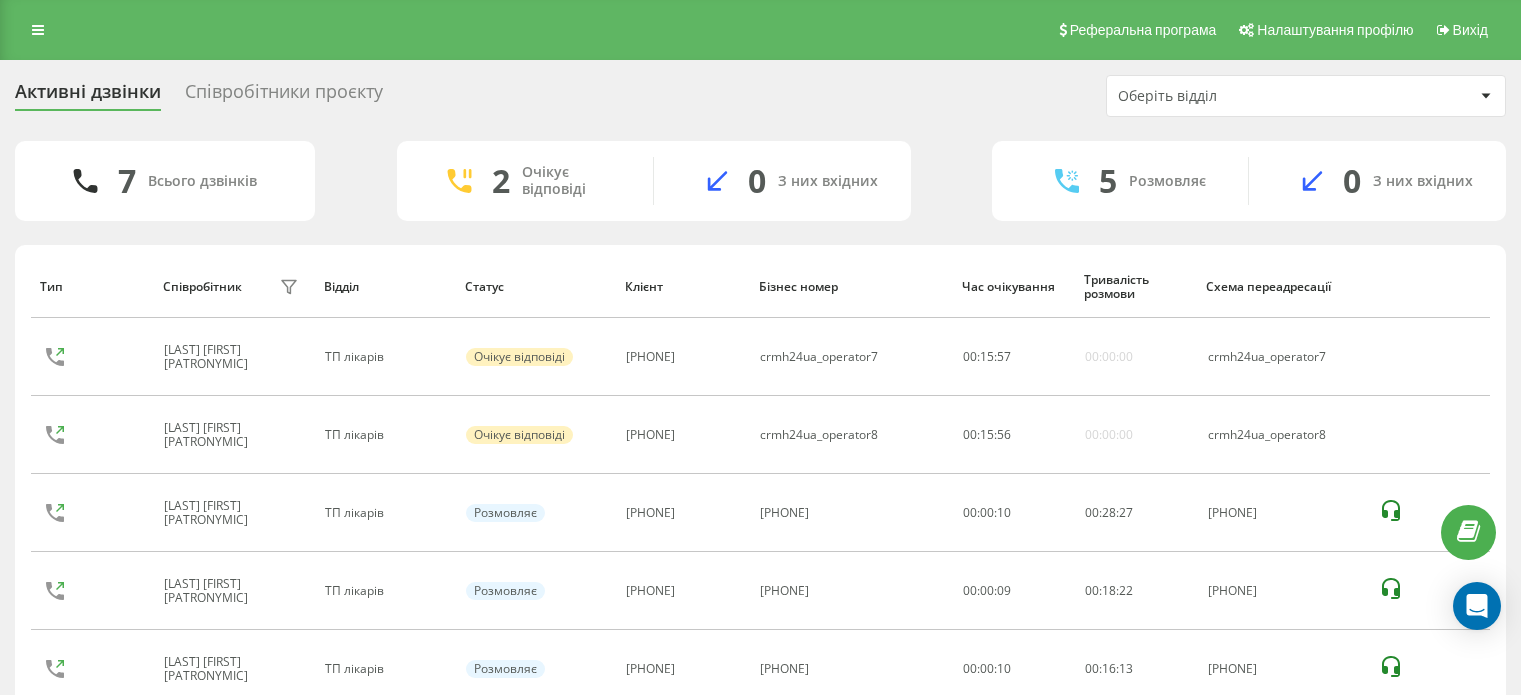 scroll, scrollTop: 0, scrollLeft: 0, axis: both 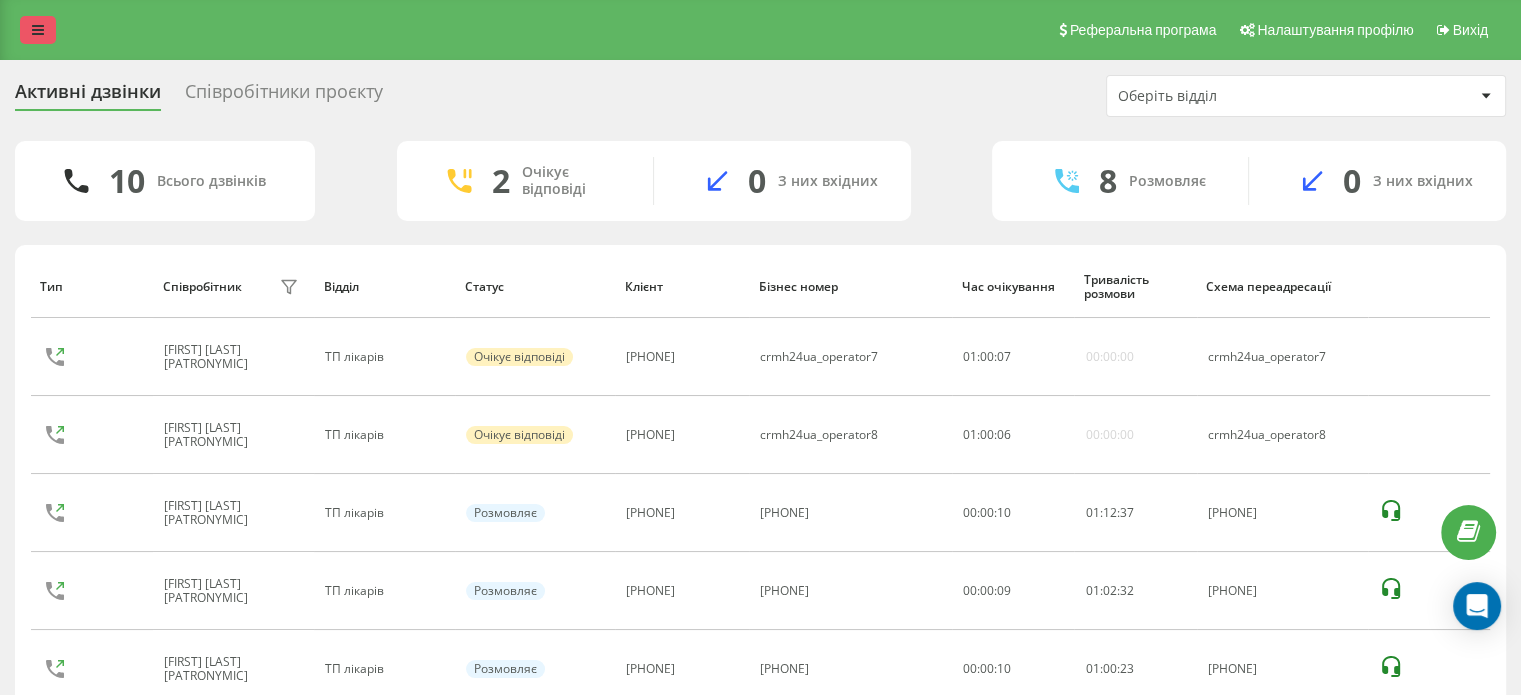 click at bounding box center [38, 30] 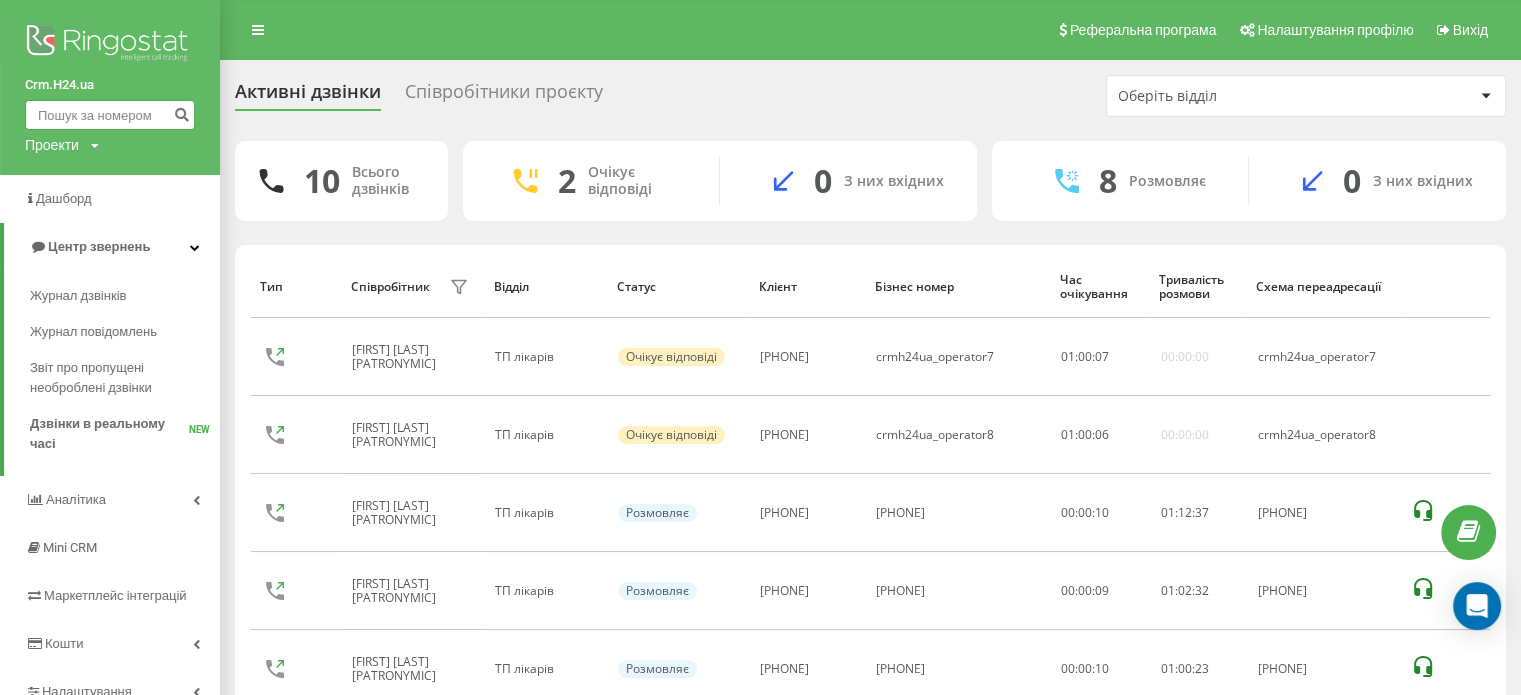 click at bounding box center [110, 115] 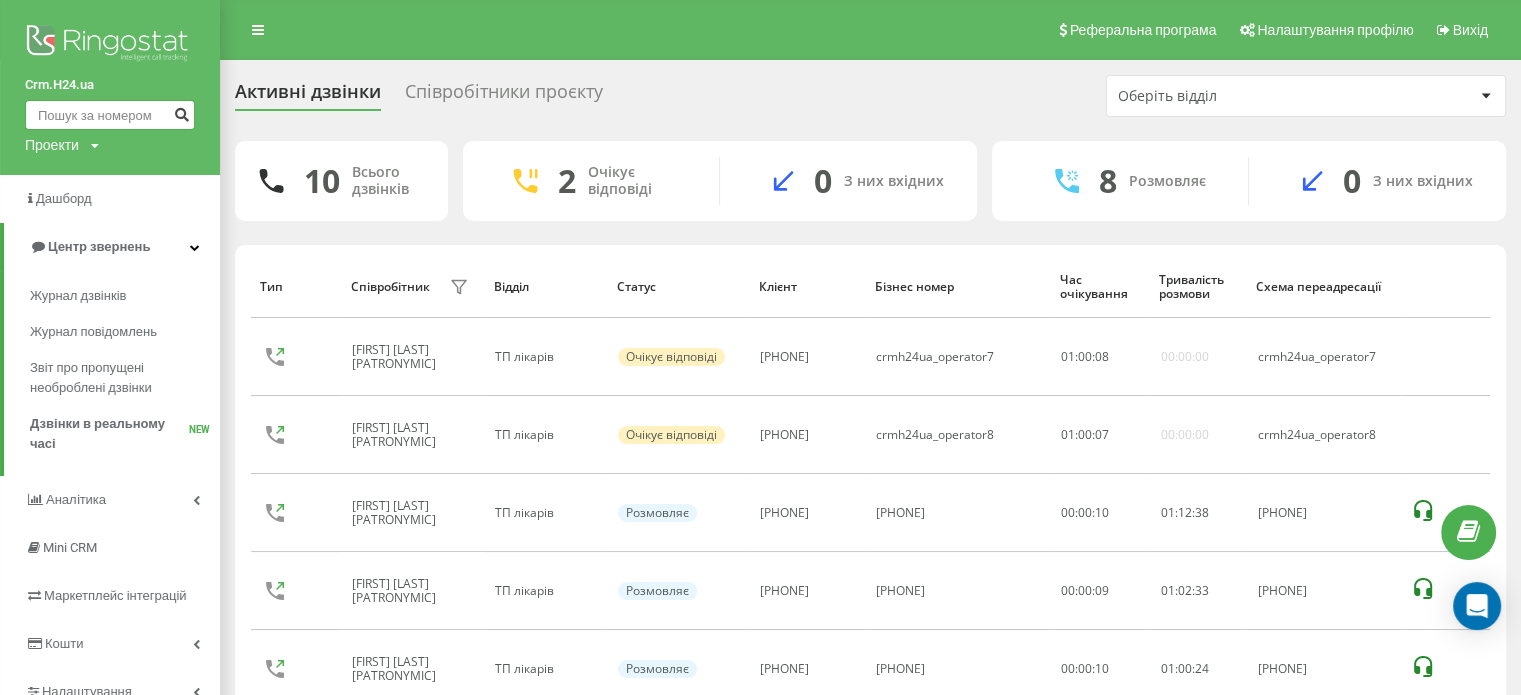 paste on "[PHONE]" 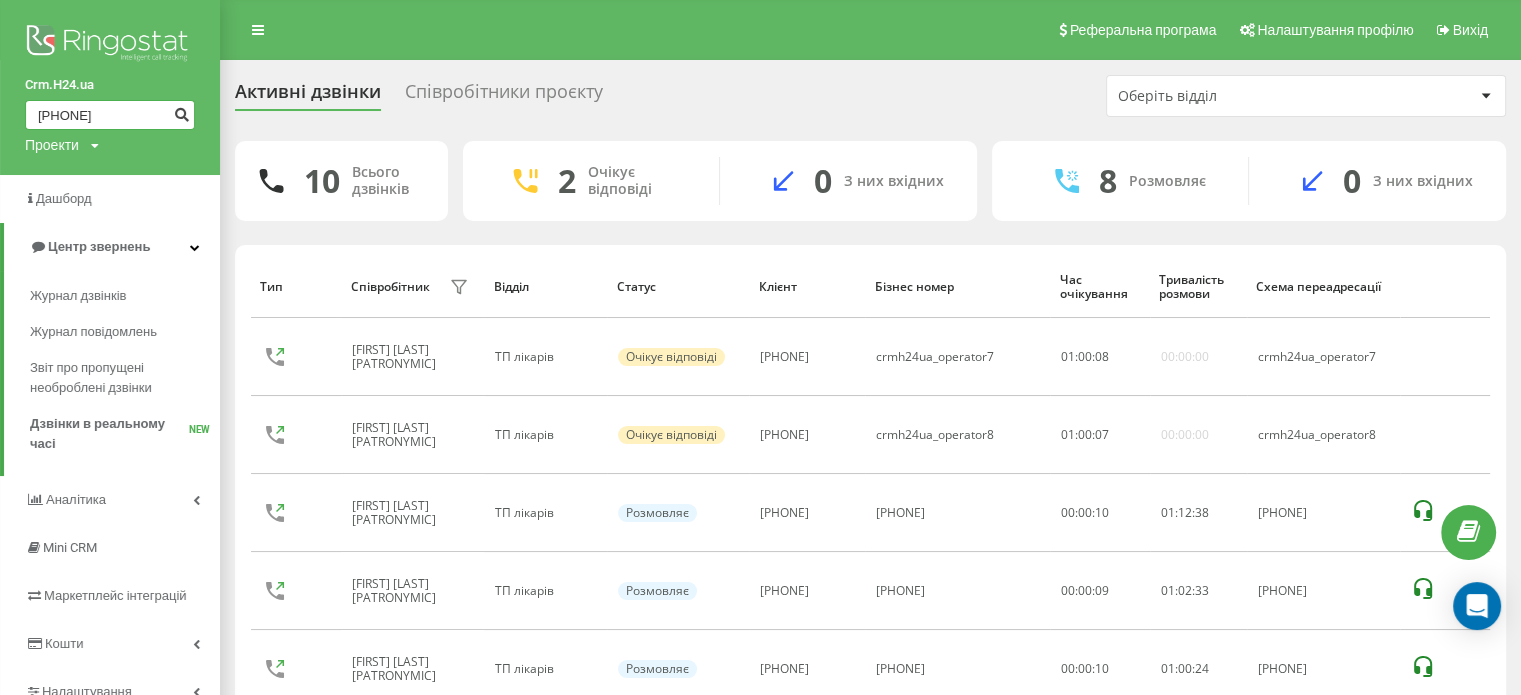 type on "[PHONE]" 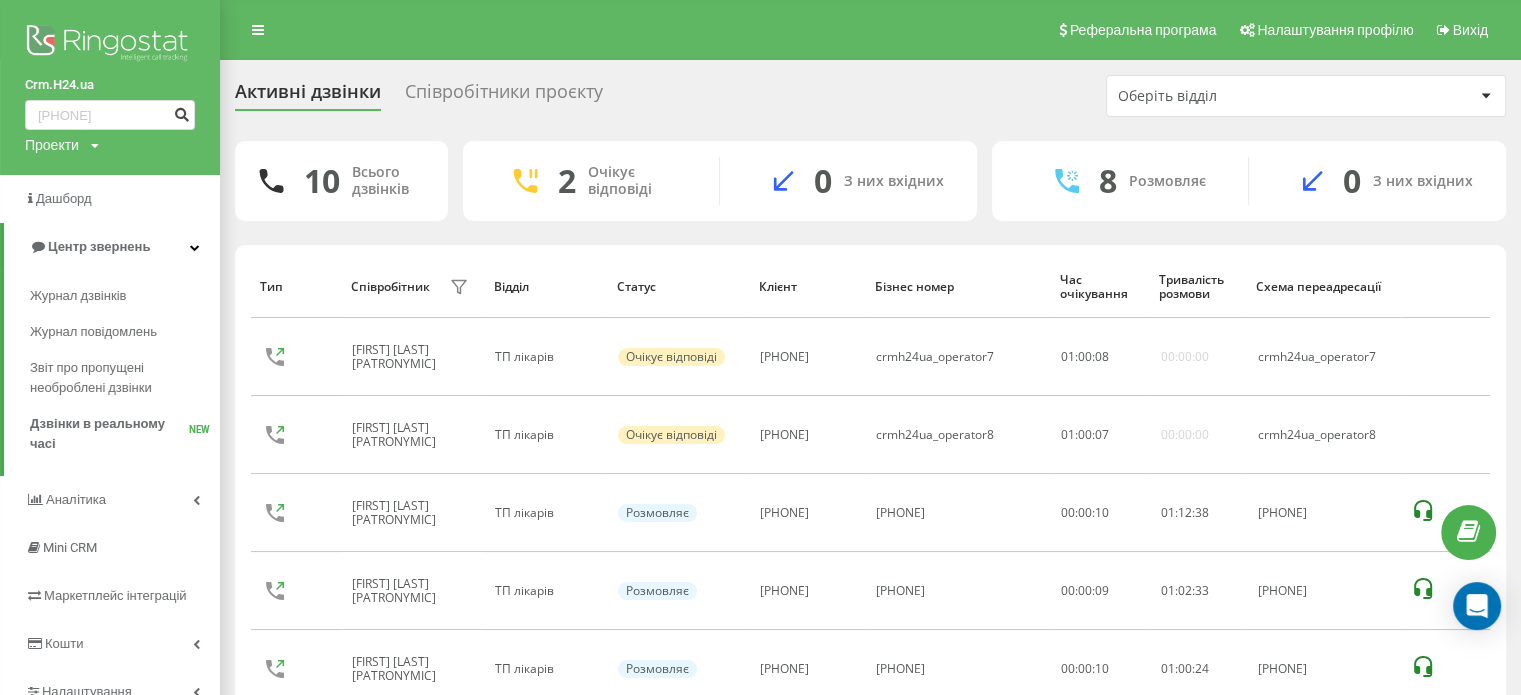 click at bounding box center (181, 112) 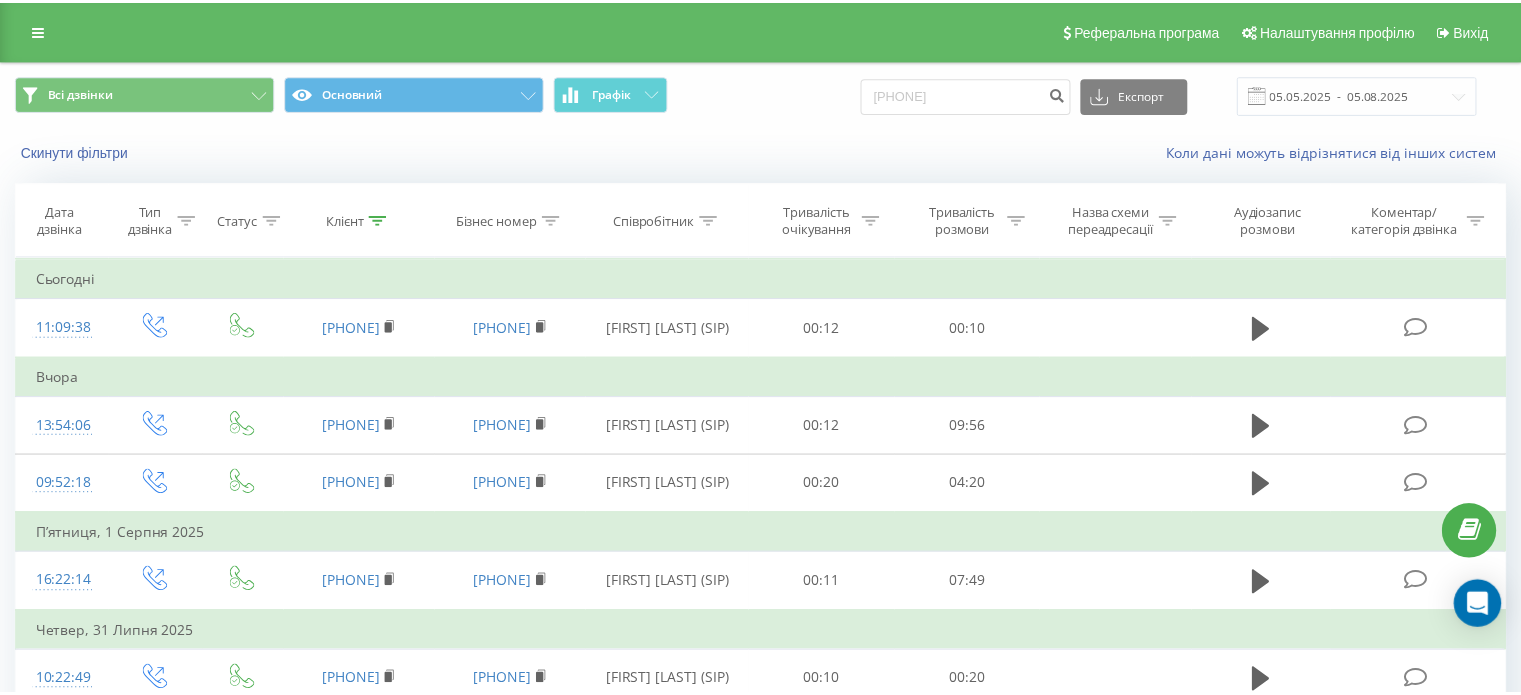 scroll, scrollTop: 0, scrollLeft: 0, axis: both 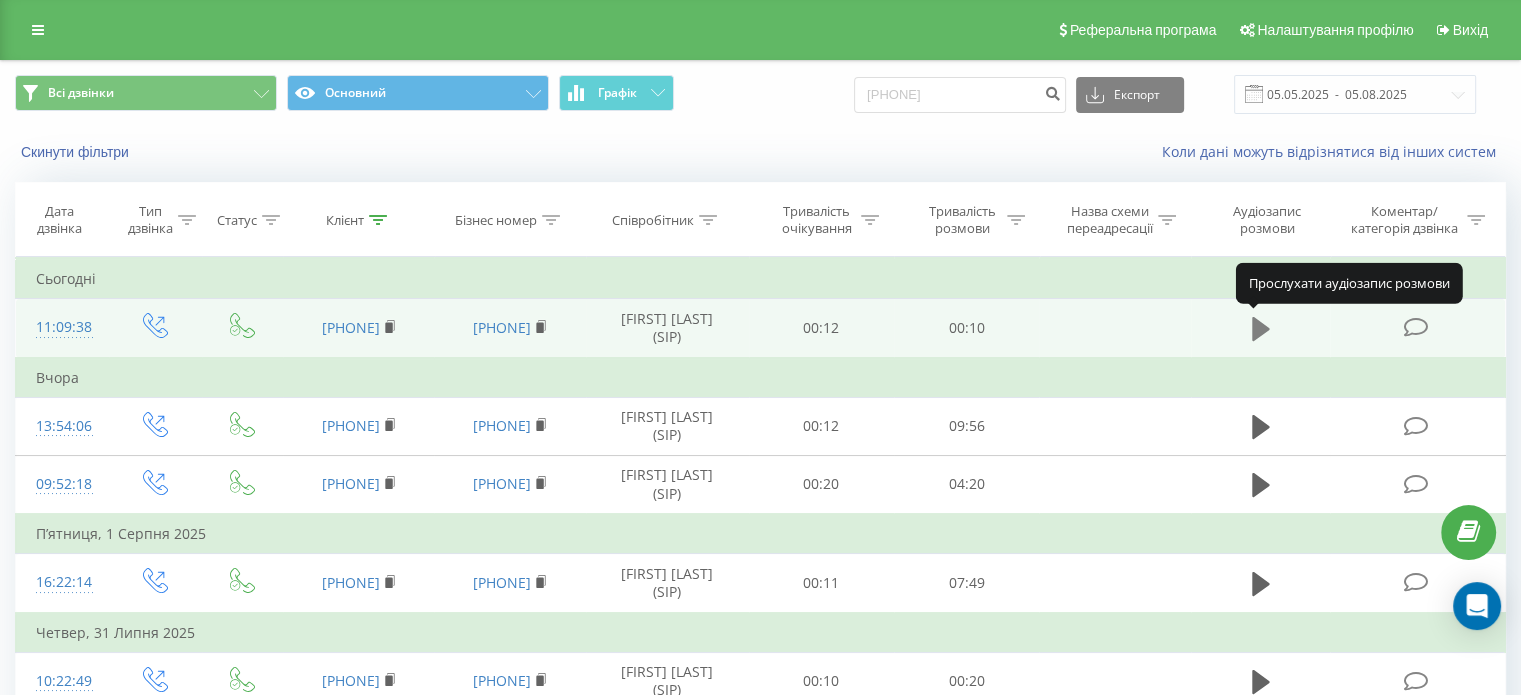 click 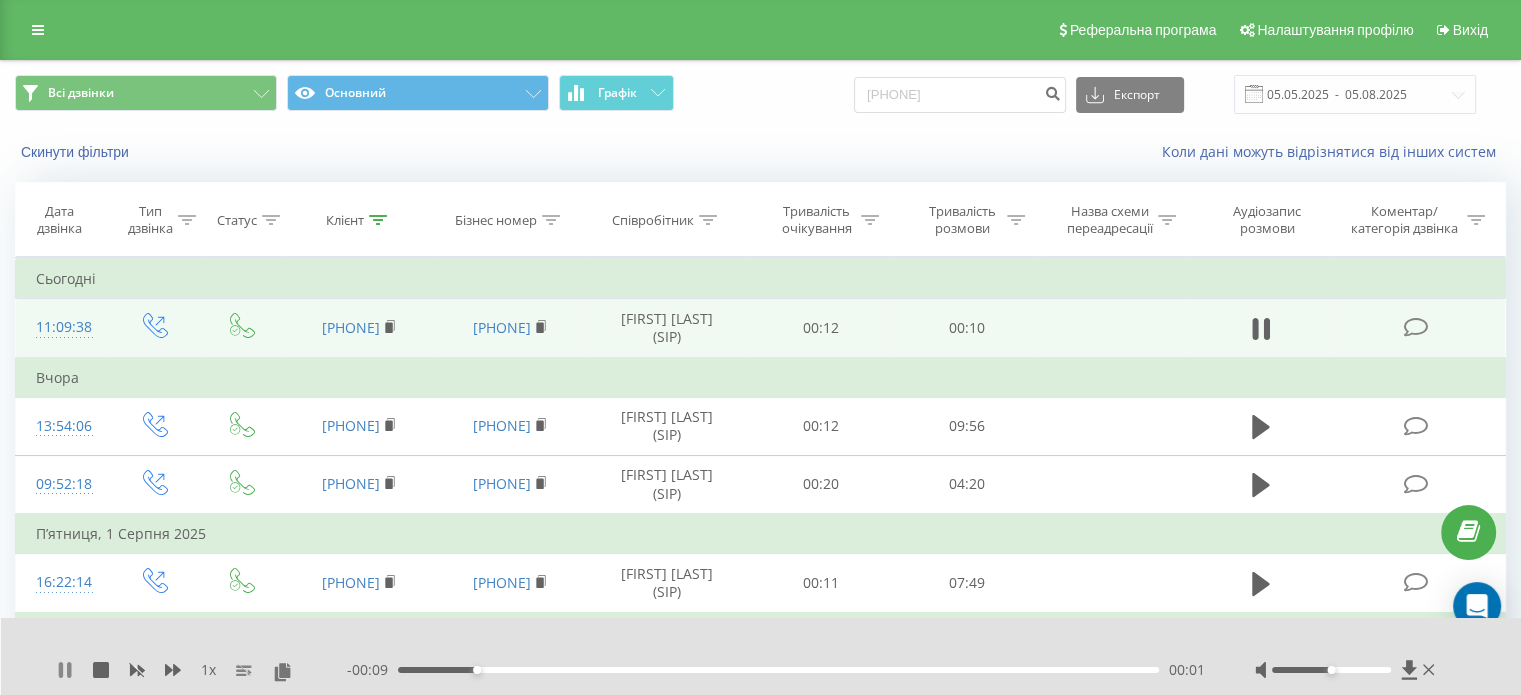 click 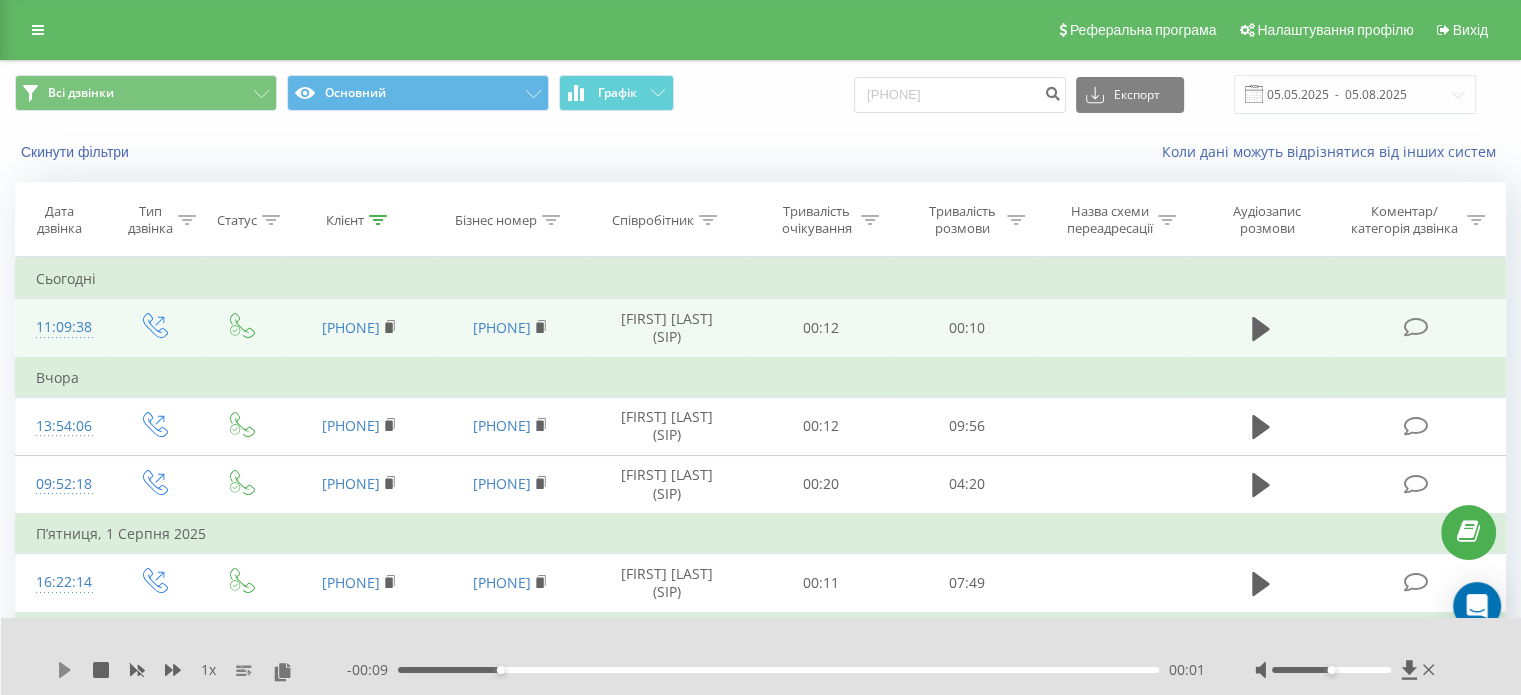 click 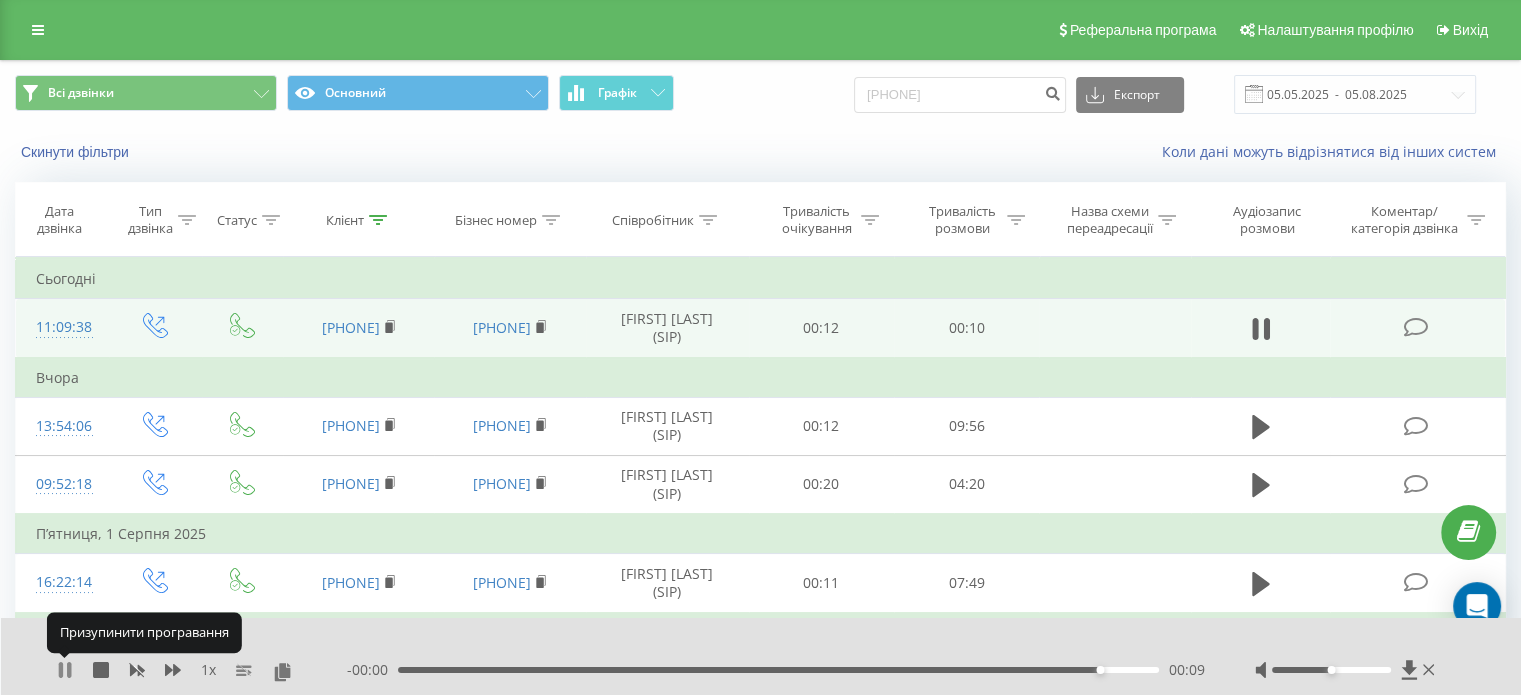 click 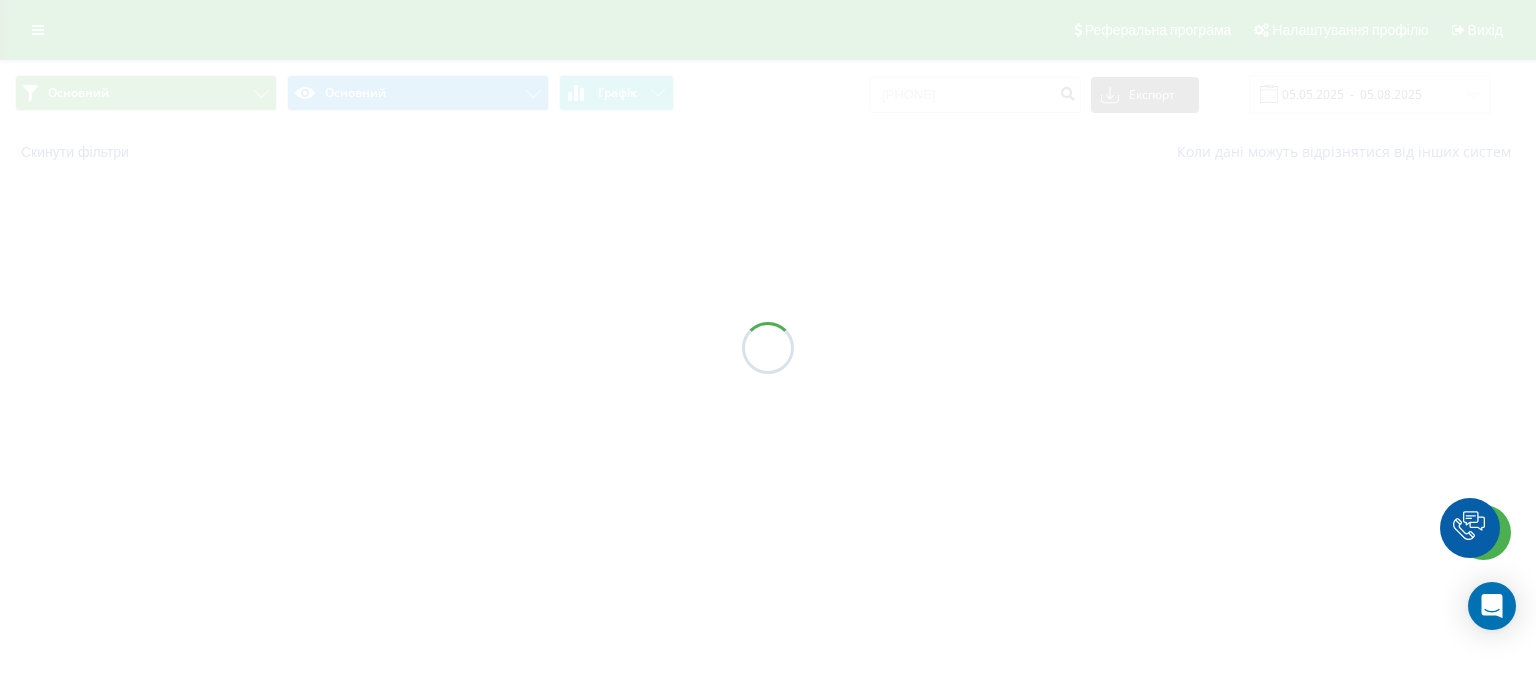 scroll, scrollTop: 0, scrollLeft: 0, axis: both 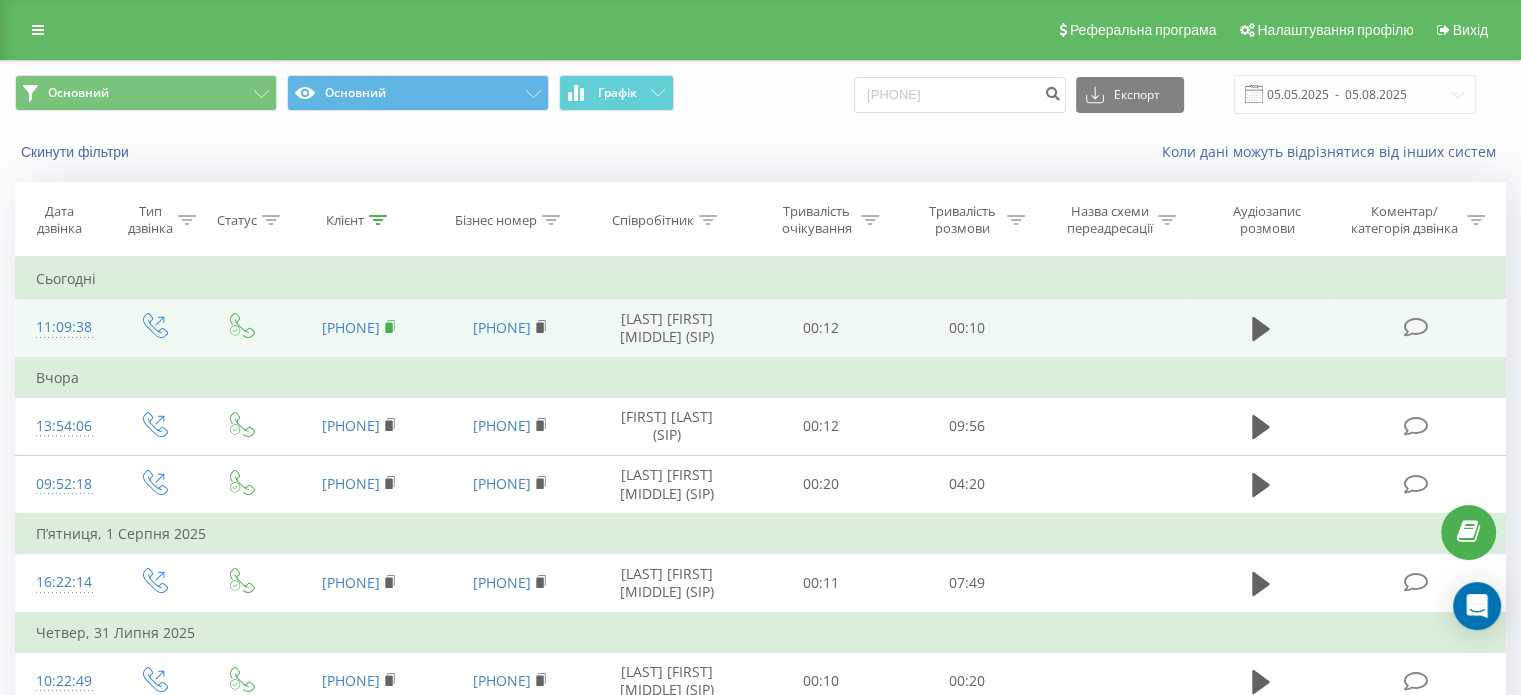 click 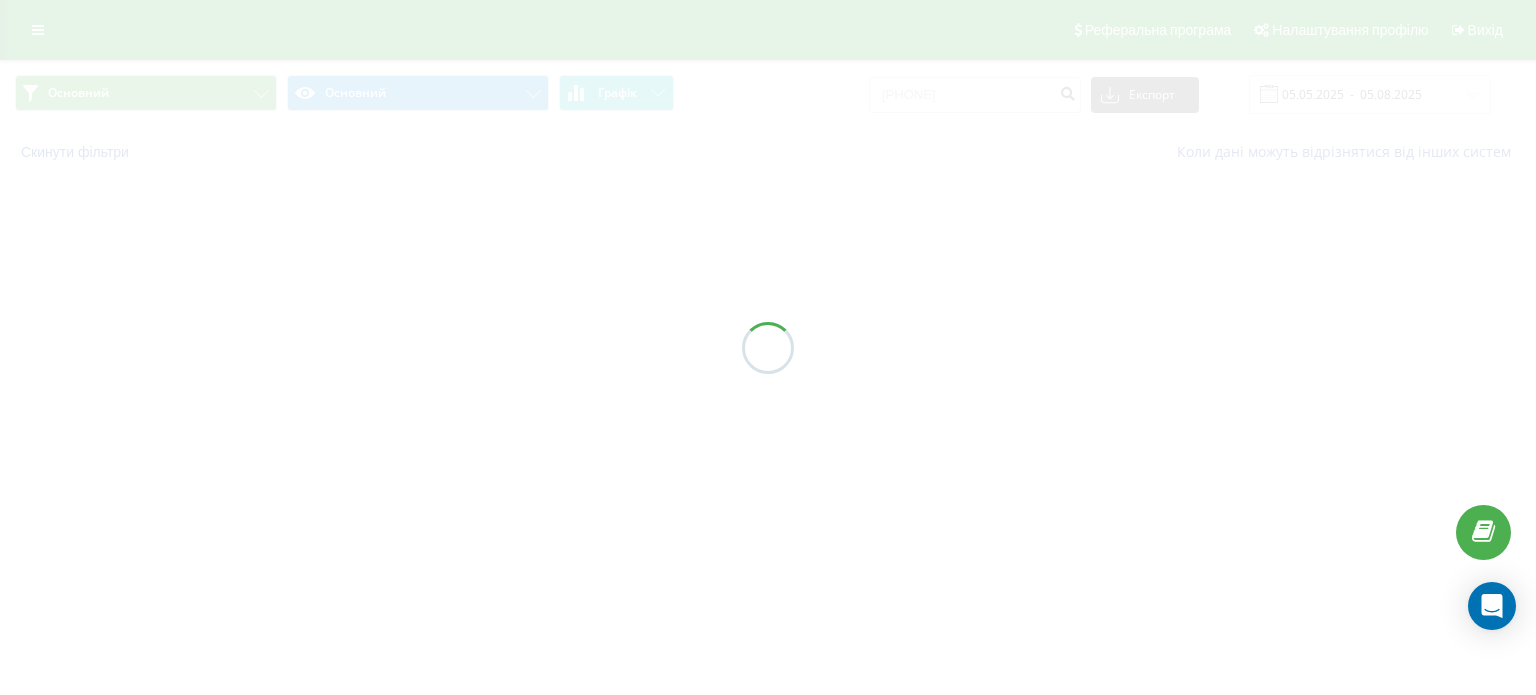 scroll, scrollTop: 0, scrollLeft: 0, axis: both 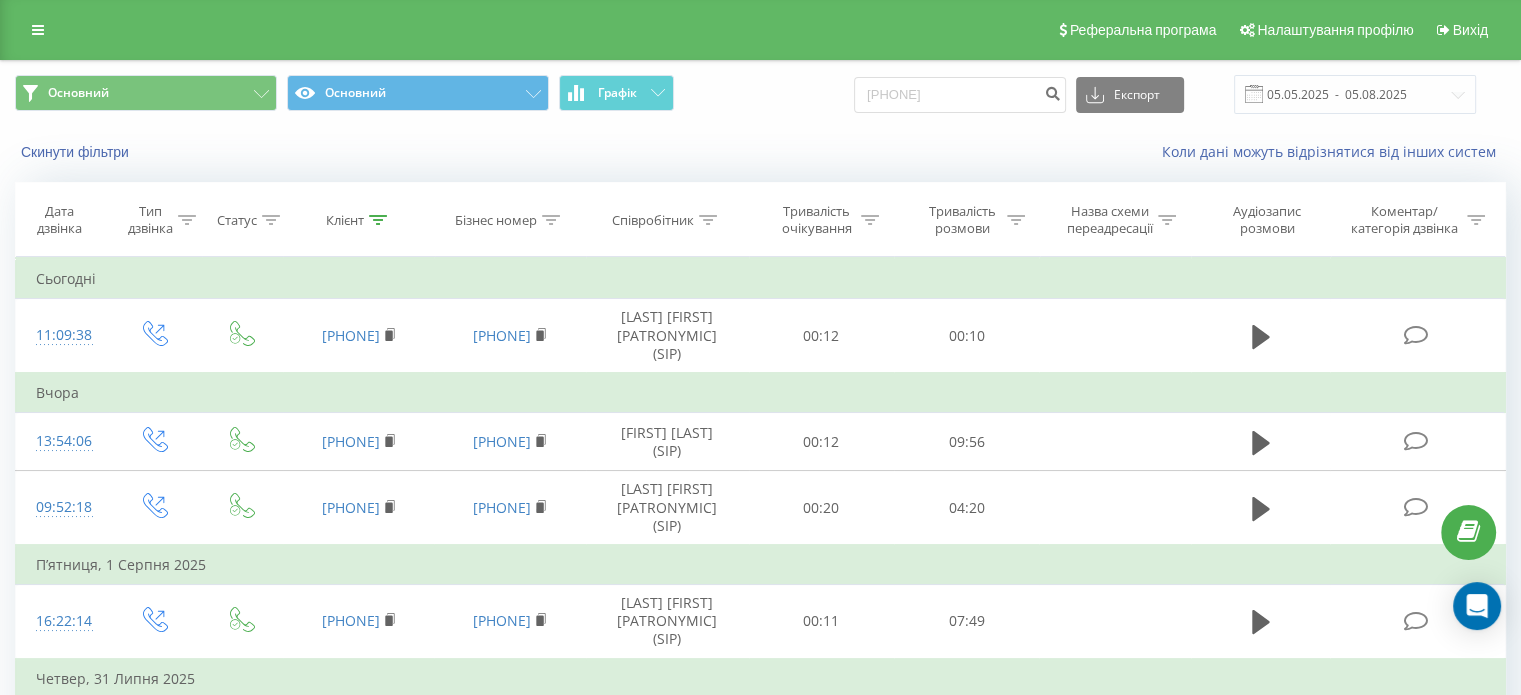 click on "Реферальна програма Налаштування профілю Вихід" at bounding box center [760, 30] 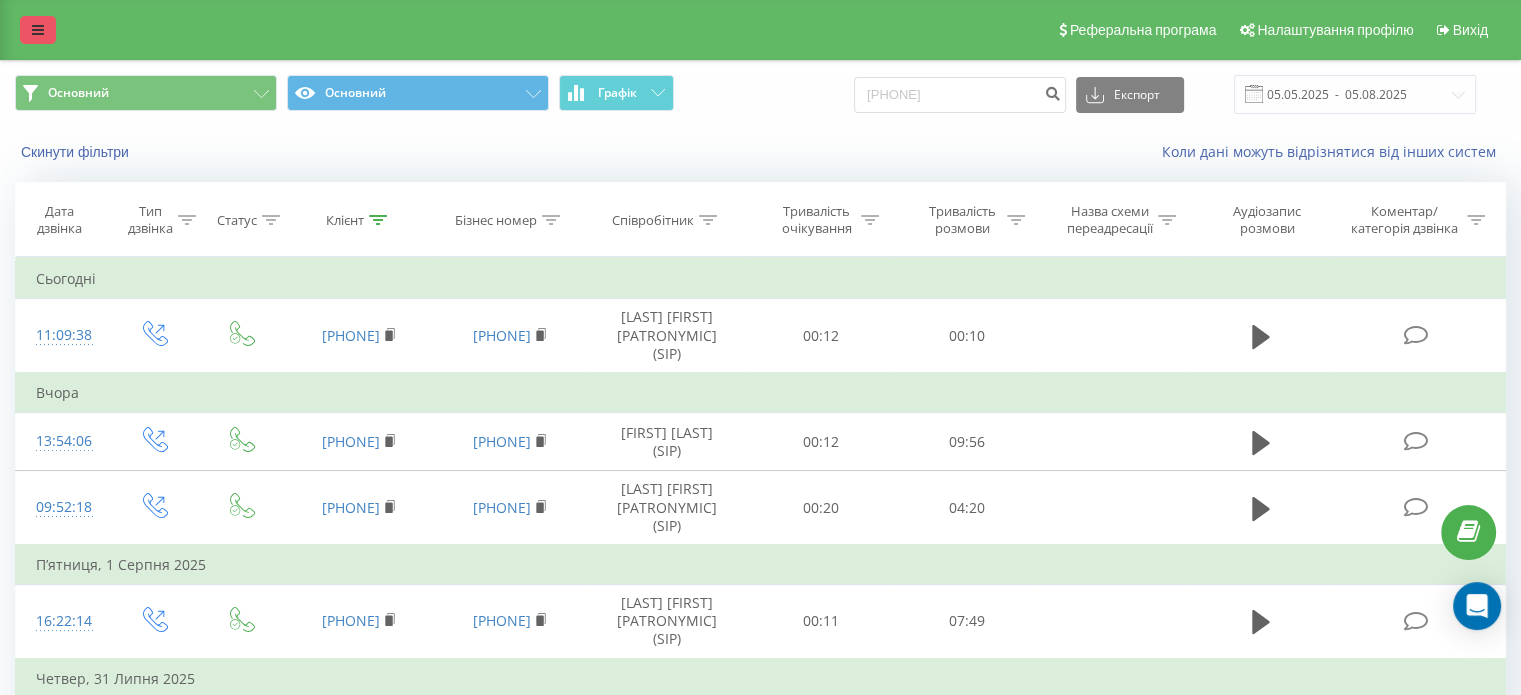 click at bounding box center [38, 30] 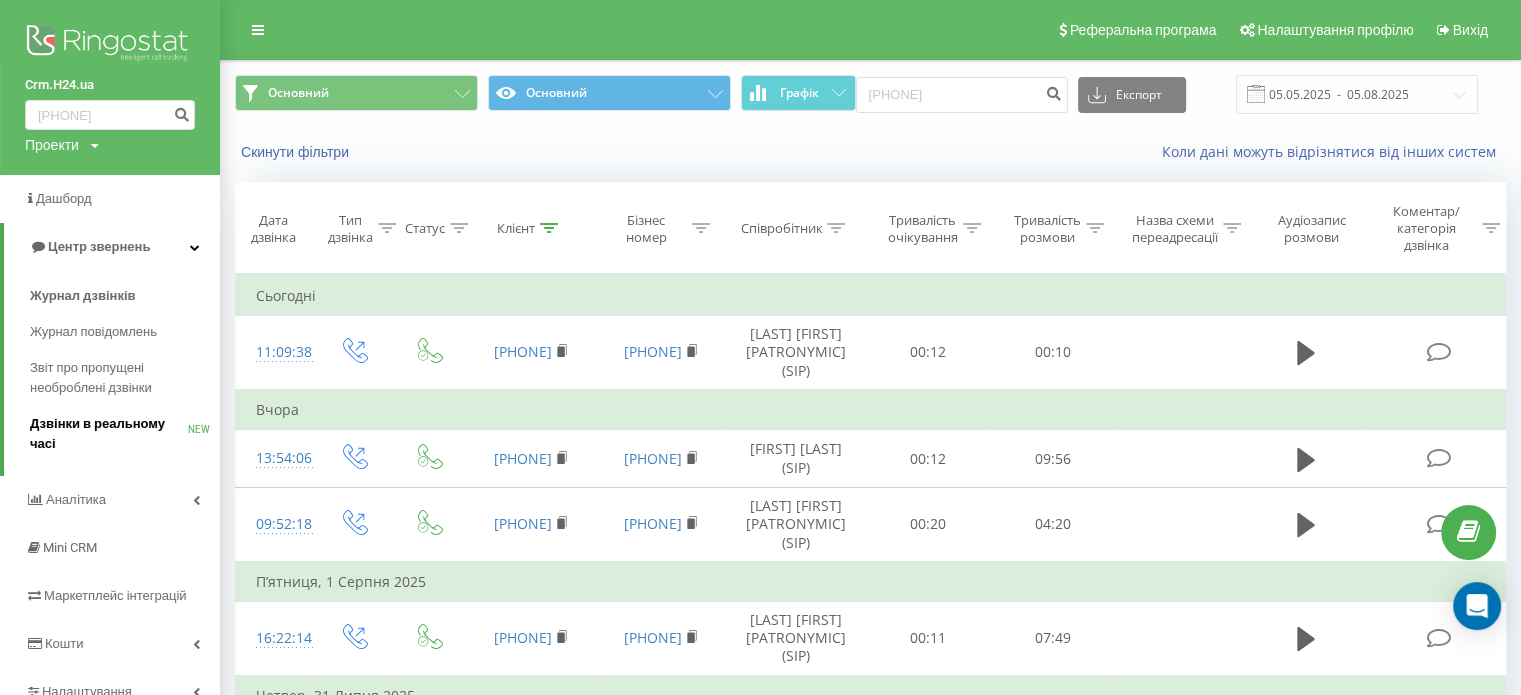 click on "Дзвінки в реальному часі" at bounding box center (109, 434) 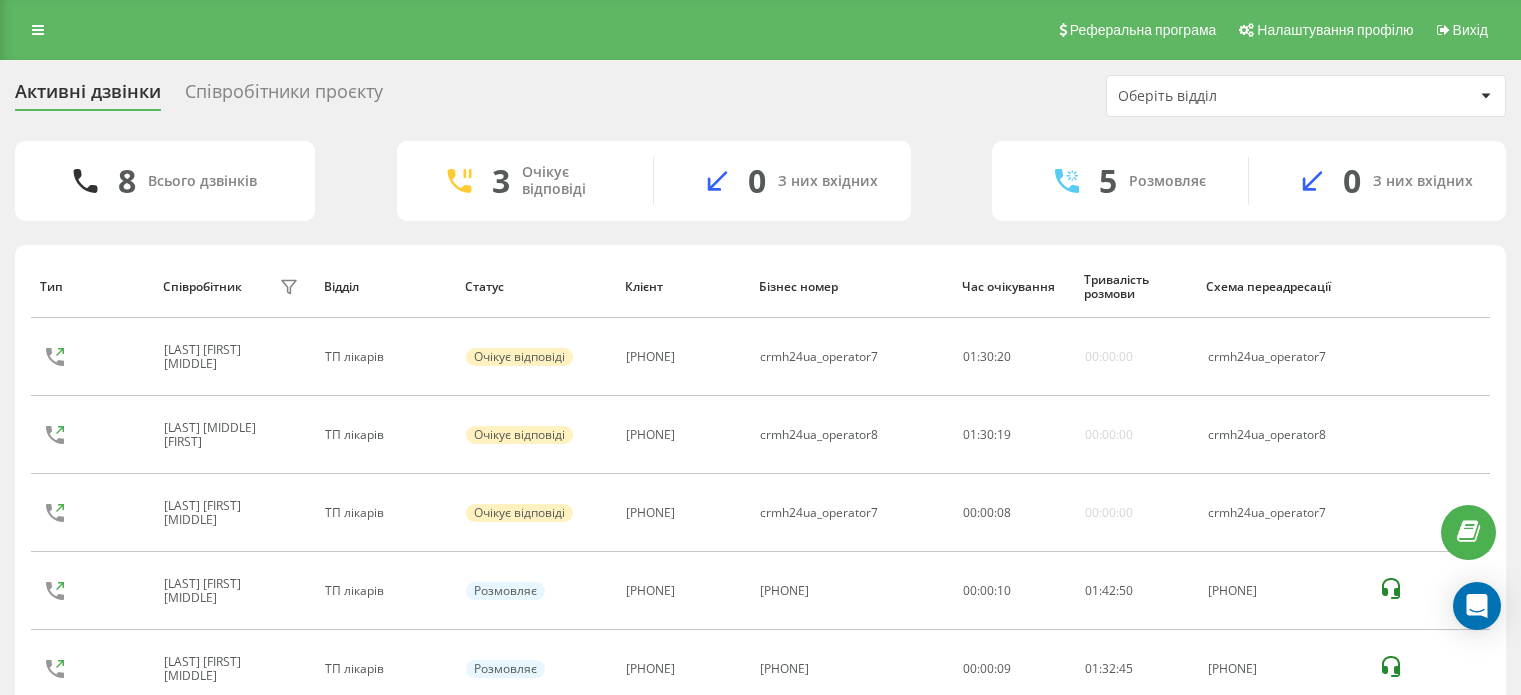 scroll, scrollTop: 0, scrollLeft: 0, axis: both 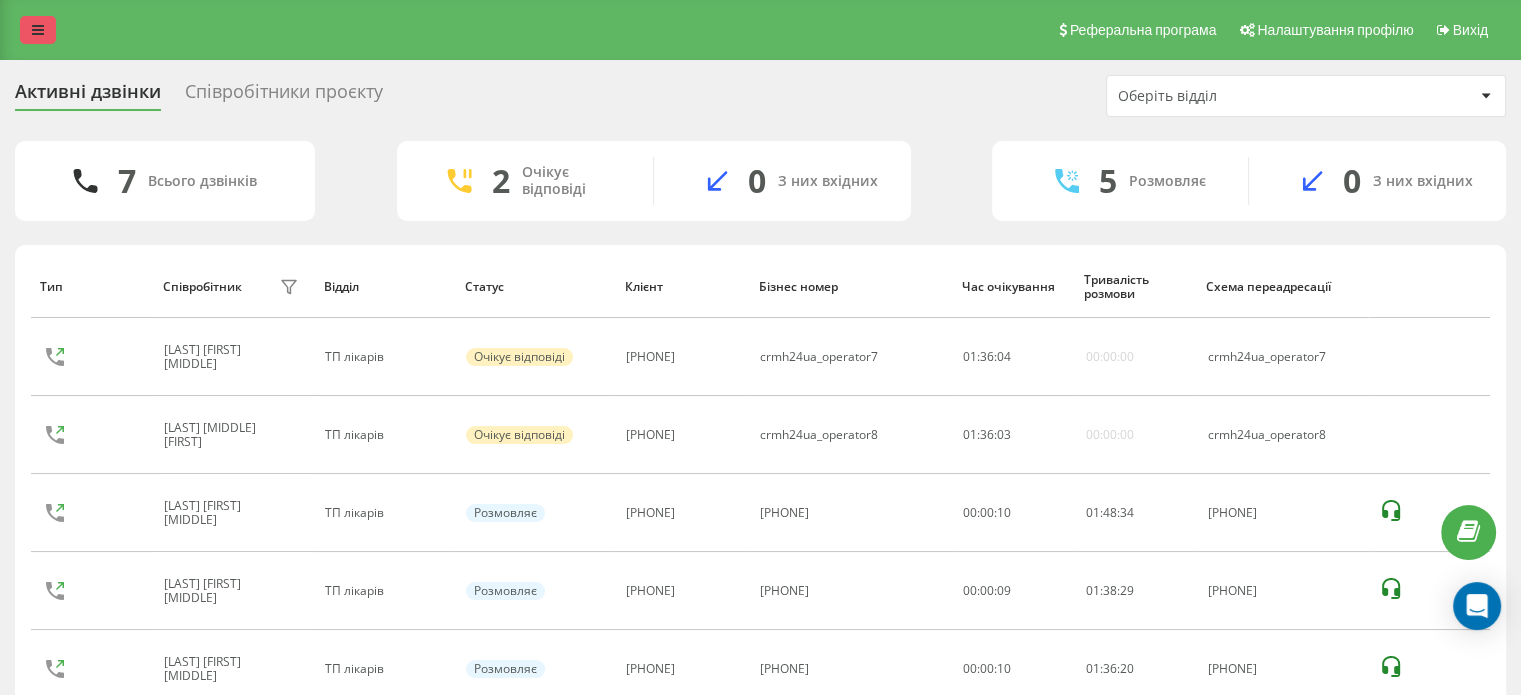 click at bounding box center [38, 30] 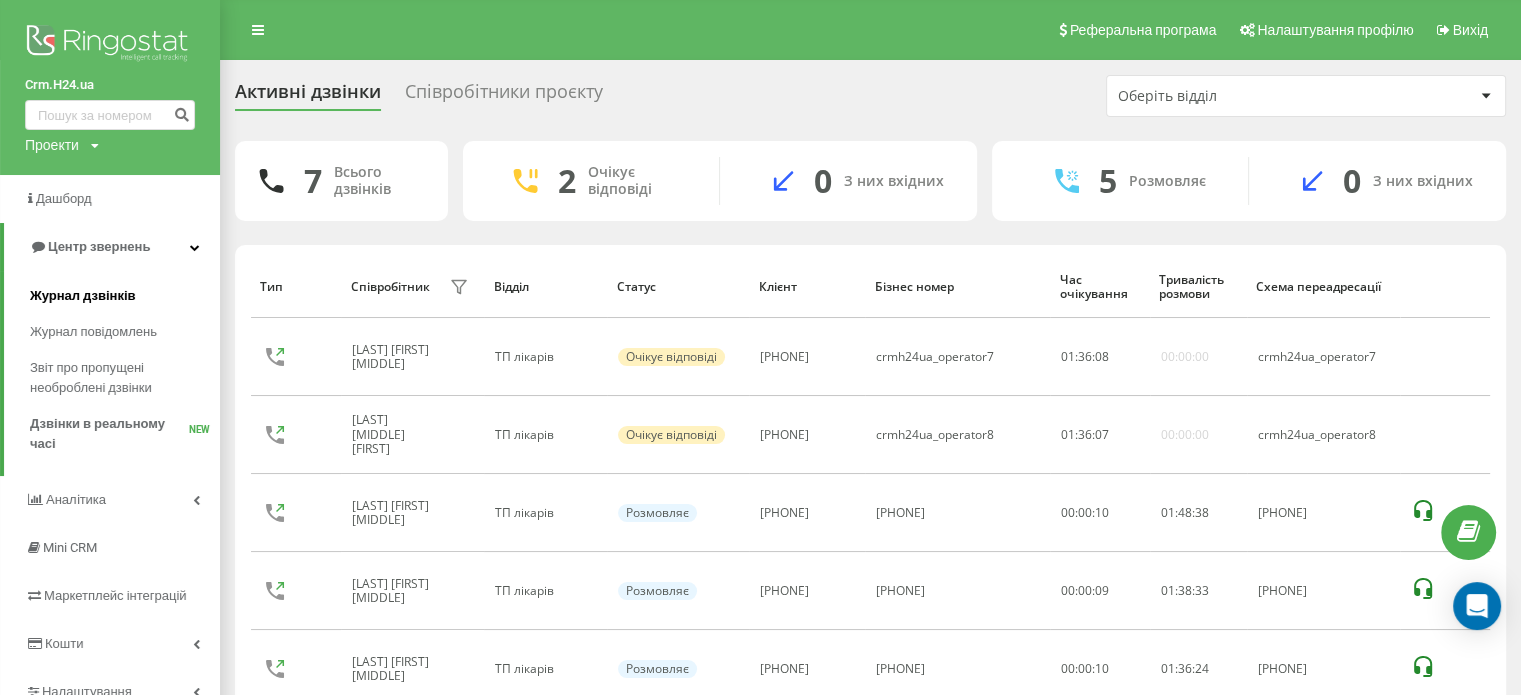 click on "Журнал дзвінків" at bounding box center (83, 296) 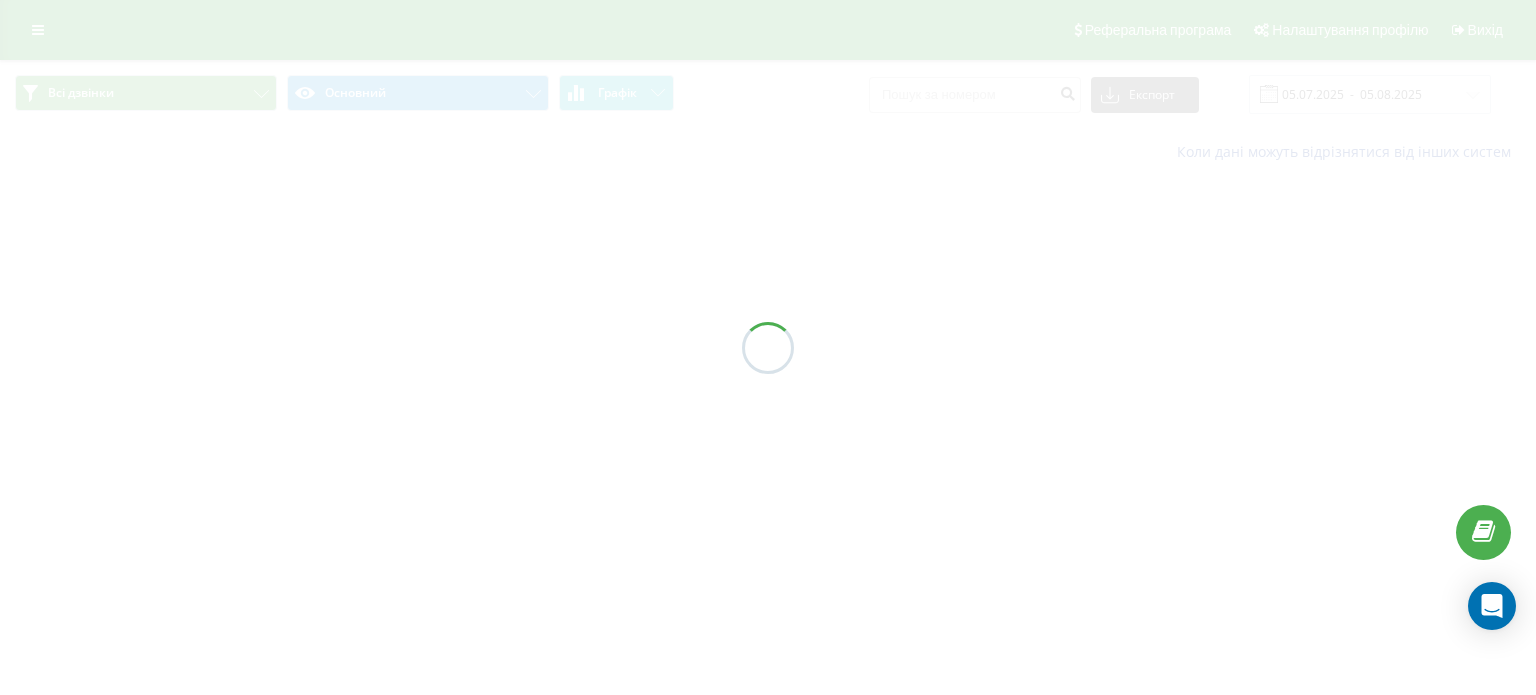 scroll, scrollTop: 0, scrollLeft: 0, axis: both 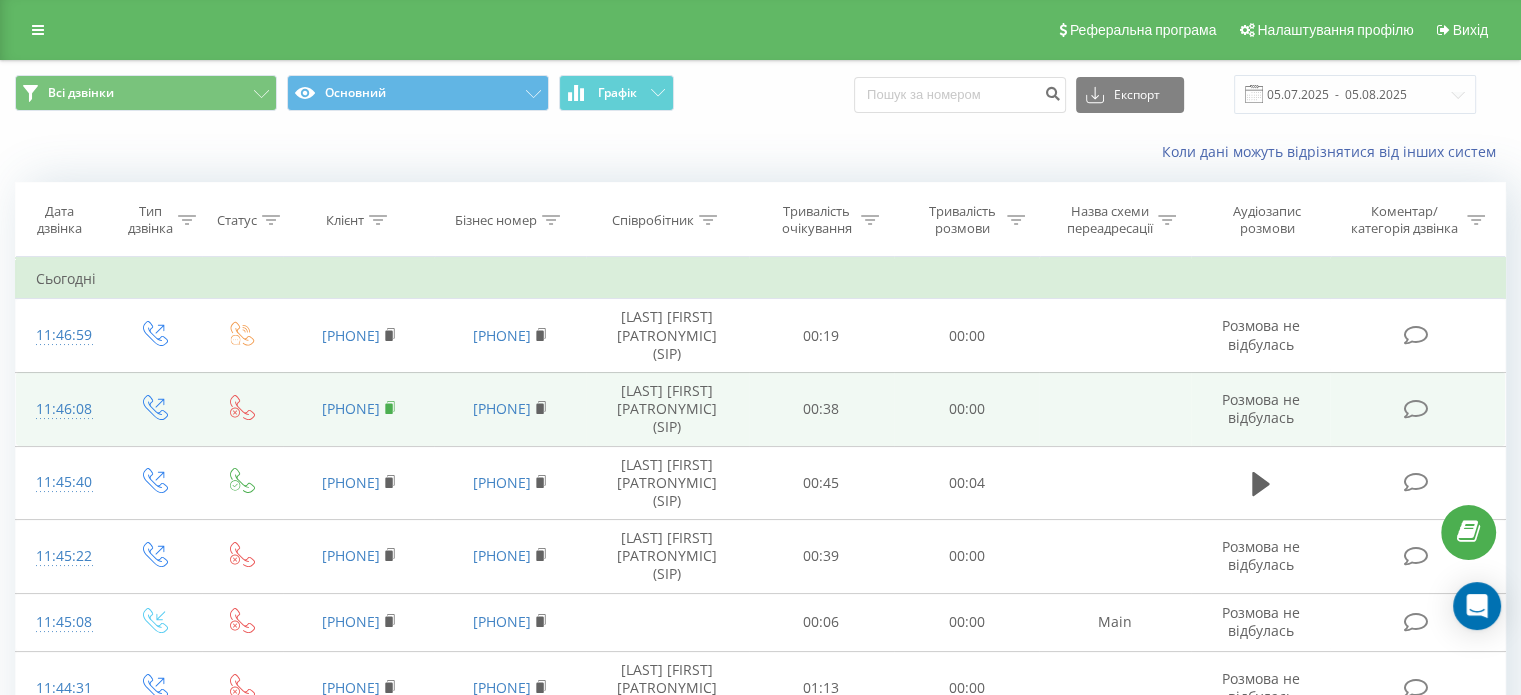 click 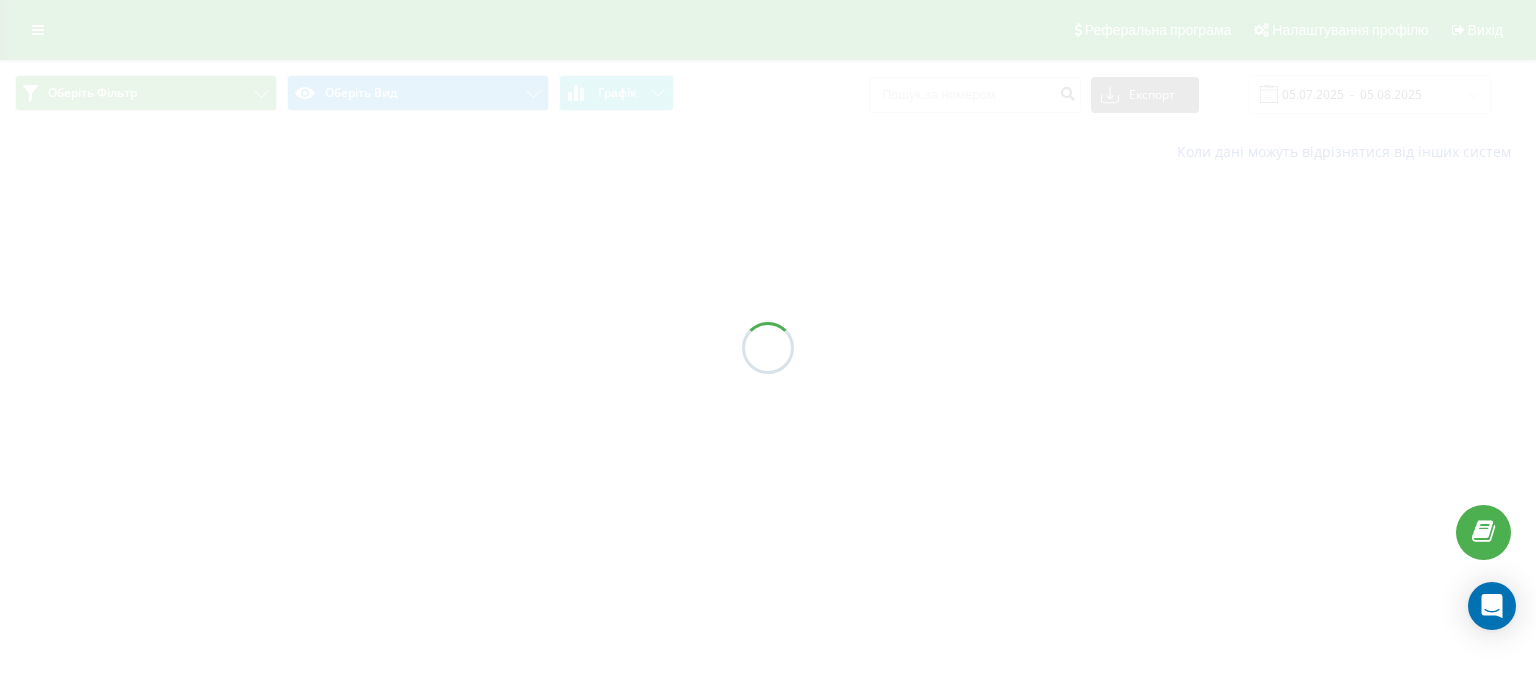 scroll, scrollTop: 0, scrollLeft: 0, axis: both 